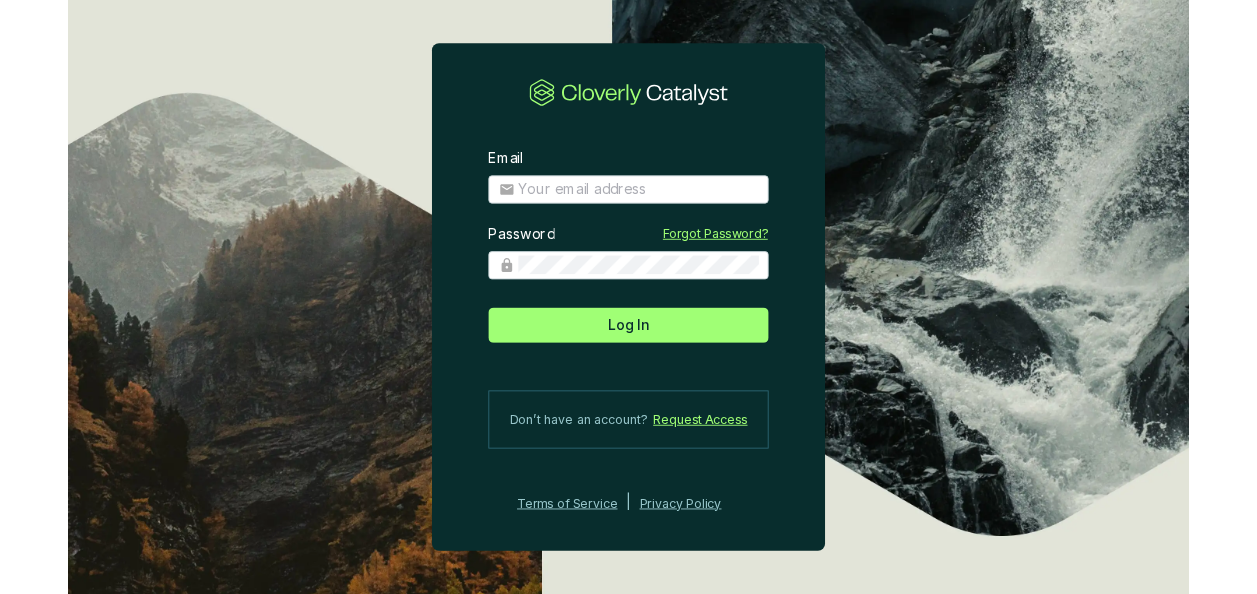 scroll, scrollTop: 0, scrollLeft: 0, axis: both 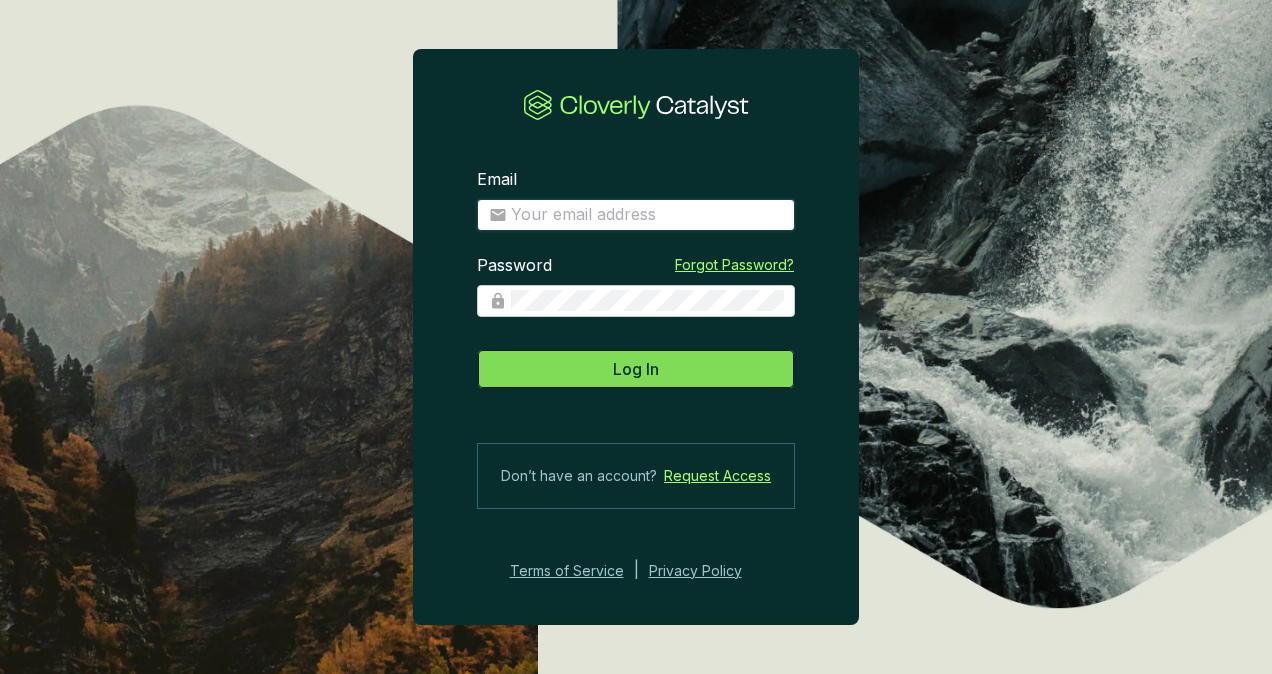 type on "[PERSON_NAME][EMAIL_ADDRESS][DOMAIN_NAME]" 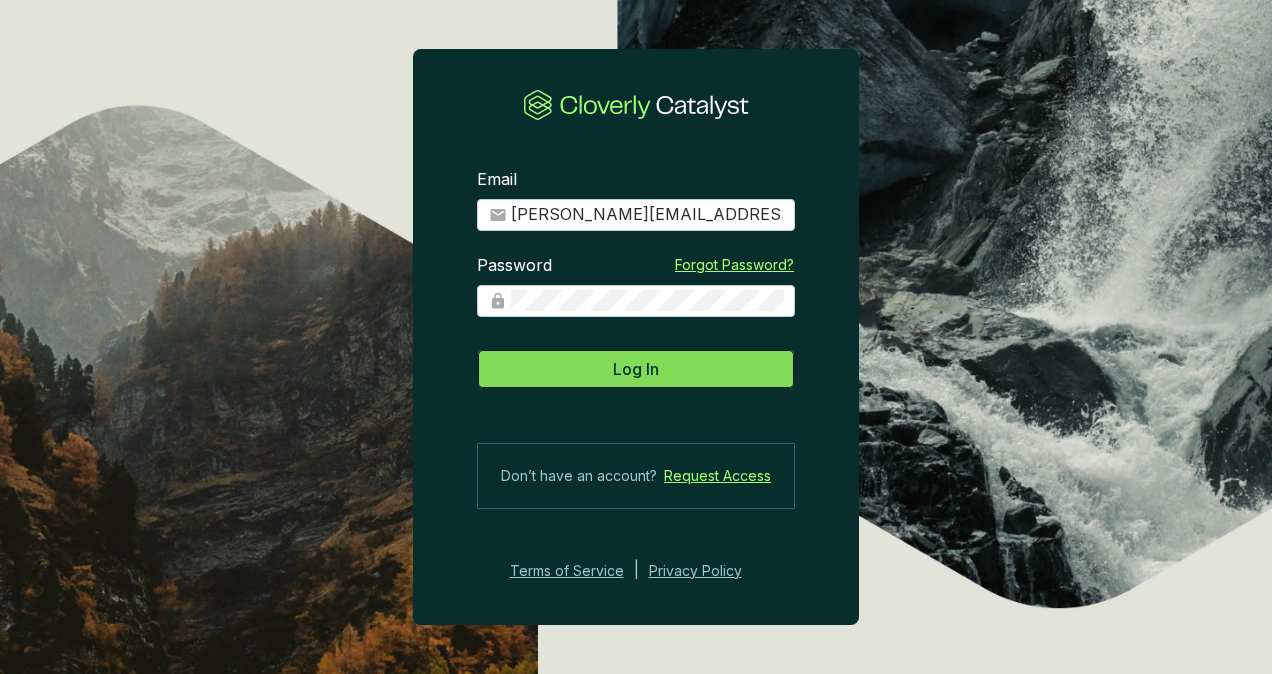 click on "Log In" at bounding box center (636, 369) 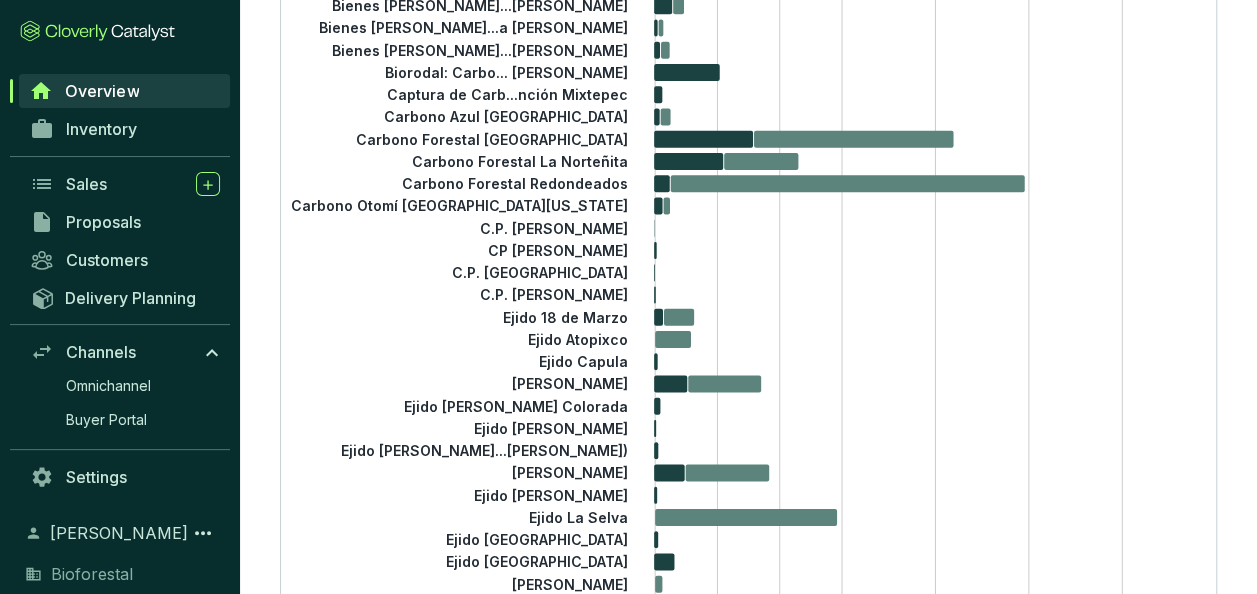 scroll, scrollTop: 400, scrollLeft: 0, axis: vertical 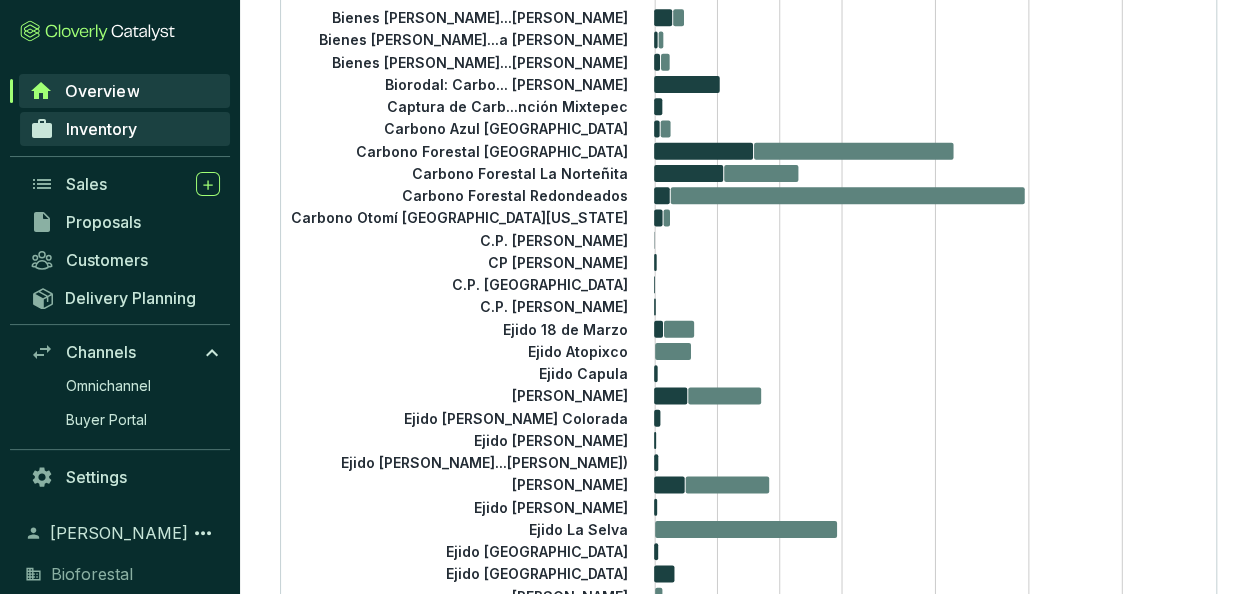 click on "Inventory" at bounding box center [101, 129] 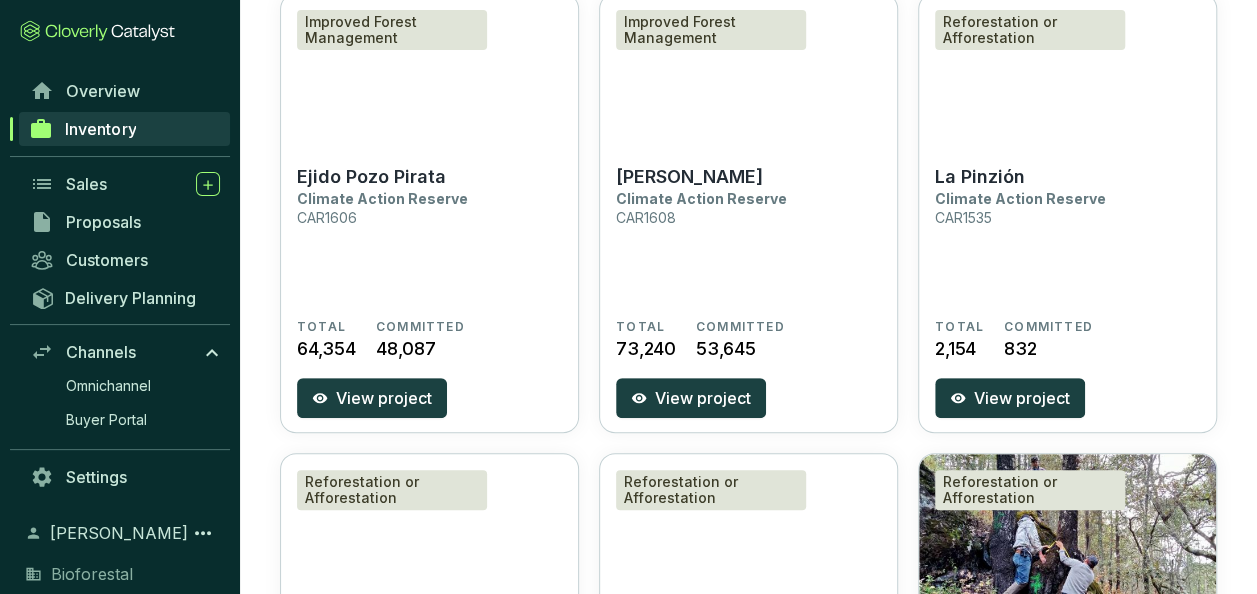 scroll, scrollTop: 200, scrollLeft: 0, axis: vertical 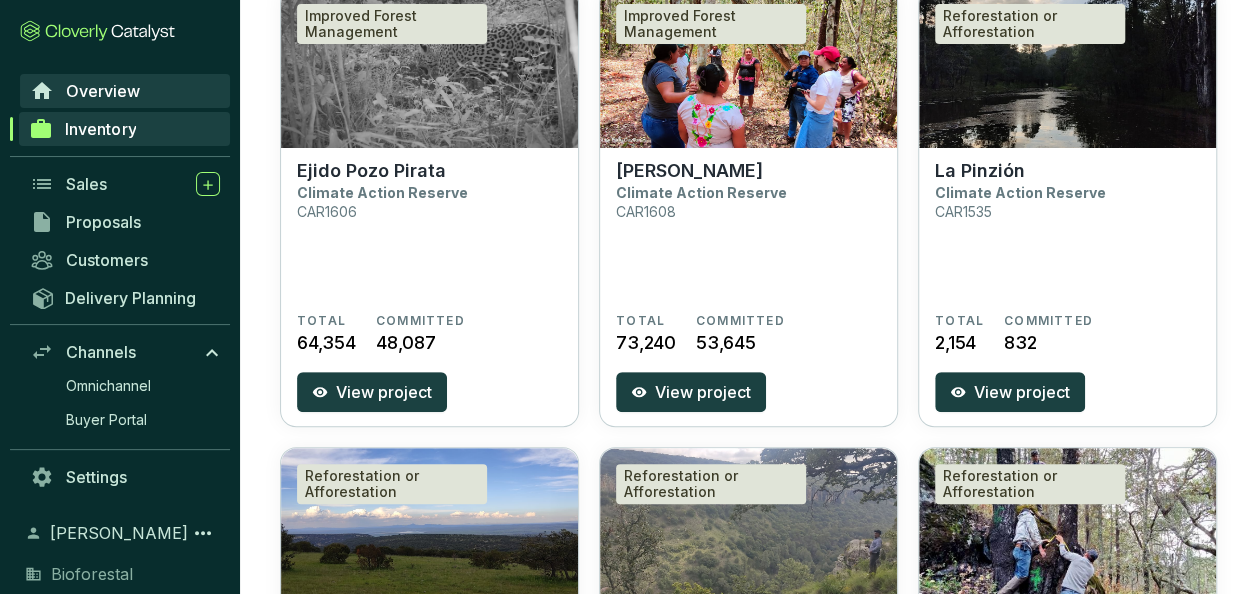 click on "Overview" at bounding box center [125, 91] 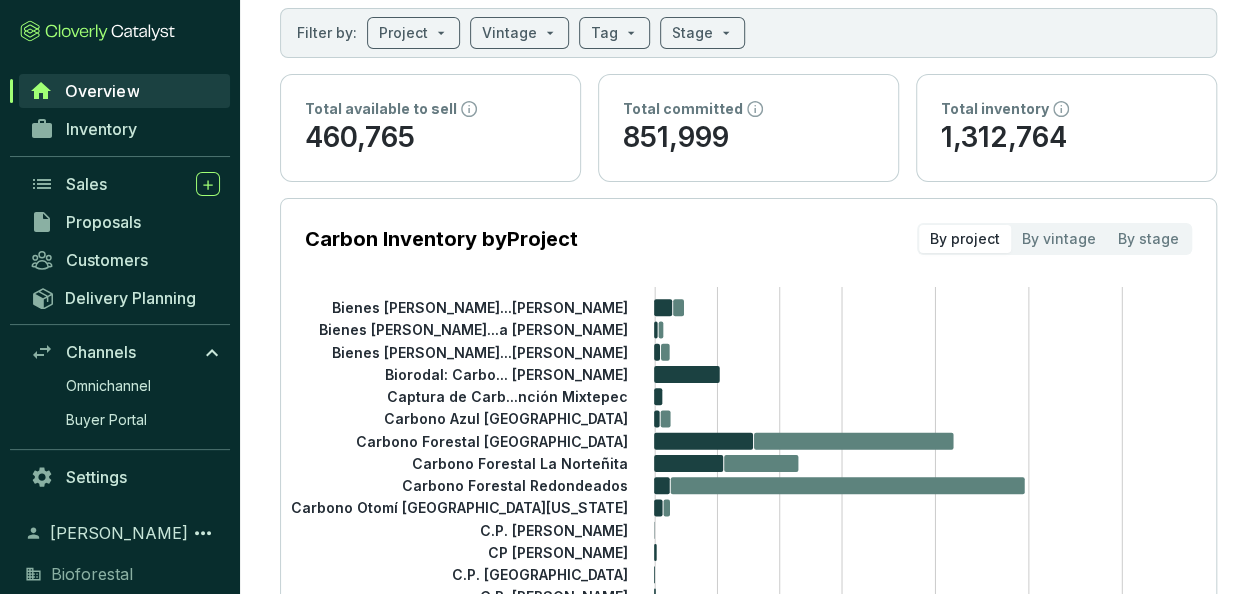 scroll, scrollTop: 120, scrollLeft: 0, axis: vertical 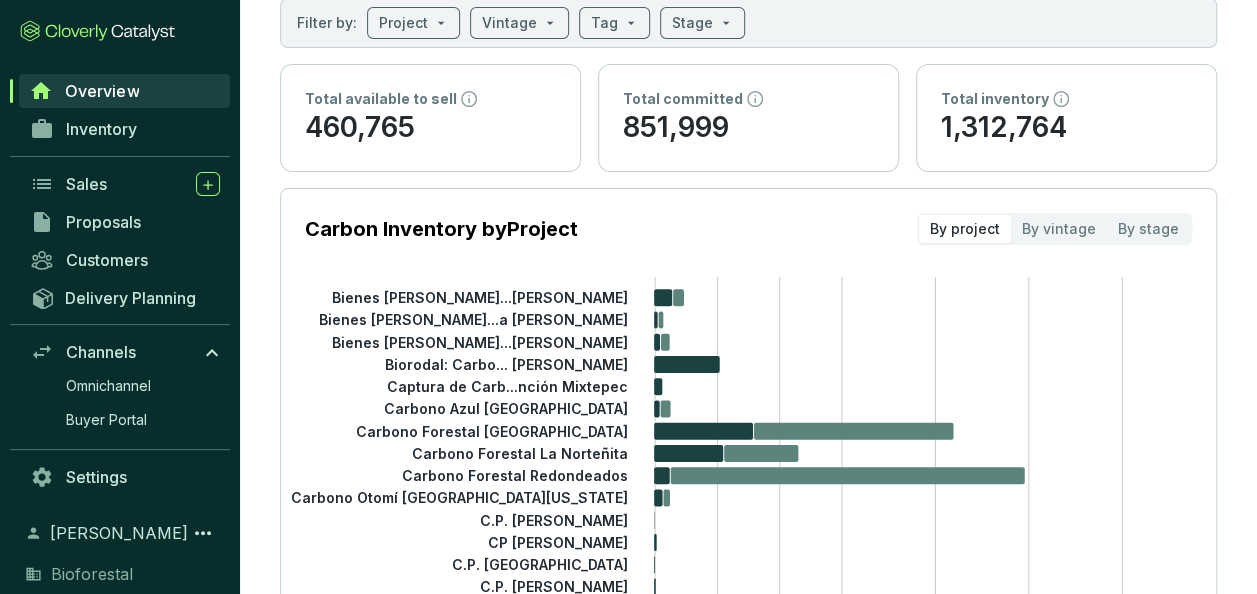 click on "0 40,000 80,000 120,000 160,000 200,000 240,000 280,000 Bienes [PERSON_NAME]...[PERSON_NAME] Bienes [PERSON_NAME]...a [PERSON_NAME] [PERSON_NAME]...[PERSON_NAME] Biorodal: Carbo... [PERSON_NAME] Captura de Carb...nción Mixtepec  [GEOGRAPHIC_DATA] [GEOGRAPHIC_DATA] [GEOGRAPHIC_DATA] [GEOGRAPHIC_DATA] [GEOGRAPHIC_DATA] [GEOGRAPHIC_DATA] [GEOGRAPHIC_DATA] Redondeados Carbono Otomí [GEOGRAPHIC_DATA][US_STATE] C.P. [PERSON_NAME] CP [PERSON_NAME] C.P. [GEOGRAPHIC_DATA] C.P. [PERSON_NAME] Ejido 18 de Marzo Ejido Atopixco Ejido Capula Ejido Chunhuhub Ejido [PERSON_NAME] Colorada Ejido [PERSON_NAME] Ejido [PERSON_NAME]...[PERSON_NAME]) [PERSON_NAME] Ejido Jonuco [GEOGRAPHIC_DATA] Ejido [GEOGRAPHIC_DATA] [GEOGRAPHIC_DATA] [GEOGRAPHIC_DATA] [GEOGRAPHIC_DATA] [GEOGRAPHIC_DATA] Ejido [GEOGRAPHIC_DATA] Ejido Ocojala Ejido [PERSON_NAME][GEOGRAPHIC_DATA] Nuevo Ejido [GEOGRAPHIC_DATA] Ejido Pozo Pirata Ejido [GEOGRAPHIC_DATA]...Tlaltecahuacan  Ejido [GEOGRAPHIC_DATA][PERSON_NAME][PERSON_NAME] Ejido [GEOGRAPHIC_DATA][PERSON_NAME] Ejido Singuilucan Ejido Tezoncualpa Ejido Tlalmanalco Ejido Zacualtipán El Tecolote Estancia Borrotes La Pinzión  [PERSON_NAME] del gato Predio El [PERSON_NAME]" 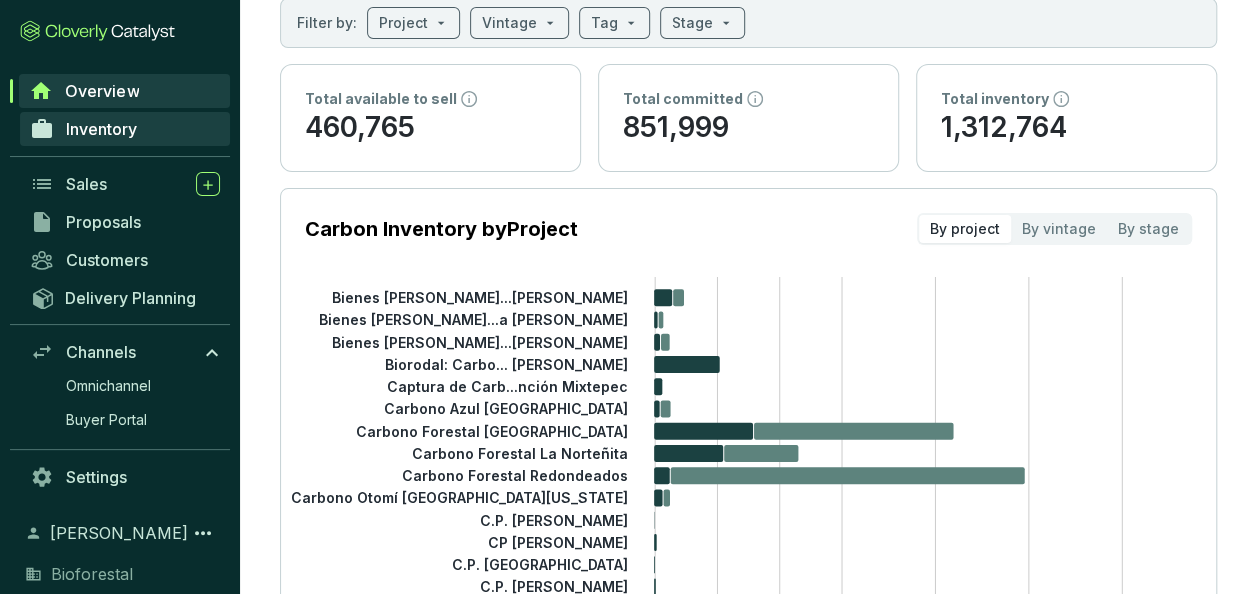 click on "Inventory" at bounding box center (101, 129) 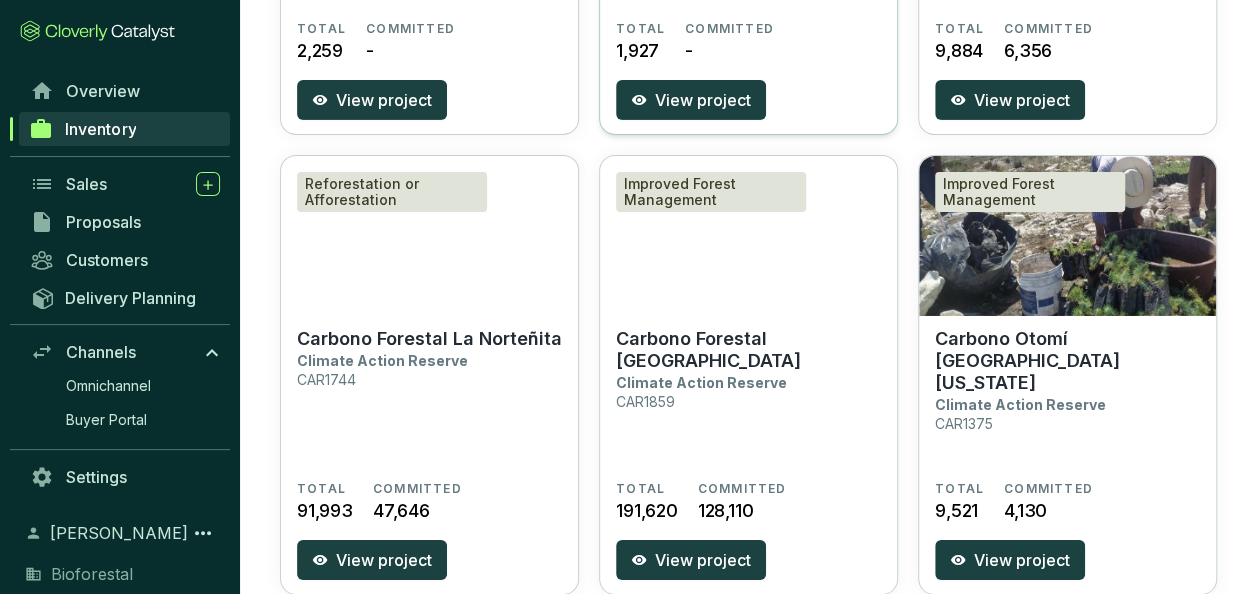 scroll, scrollTop: 3320, scrollLeft: 0, axis: vertical 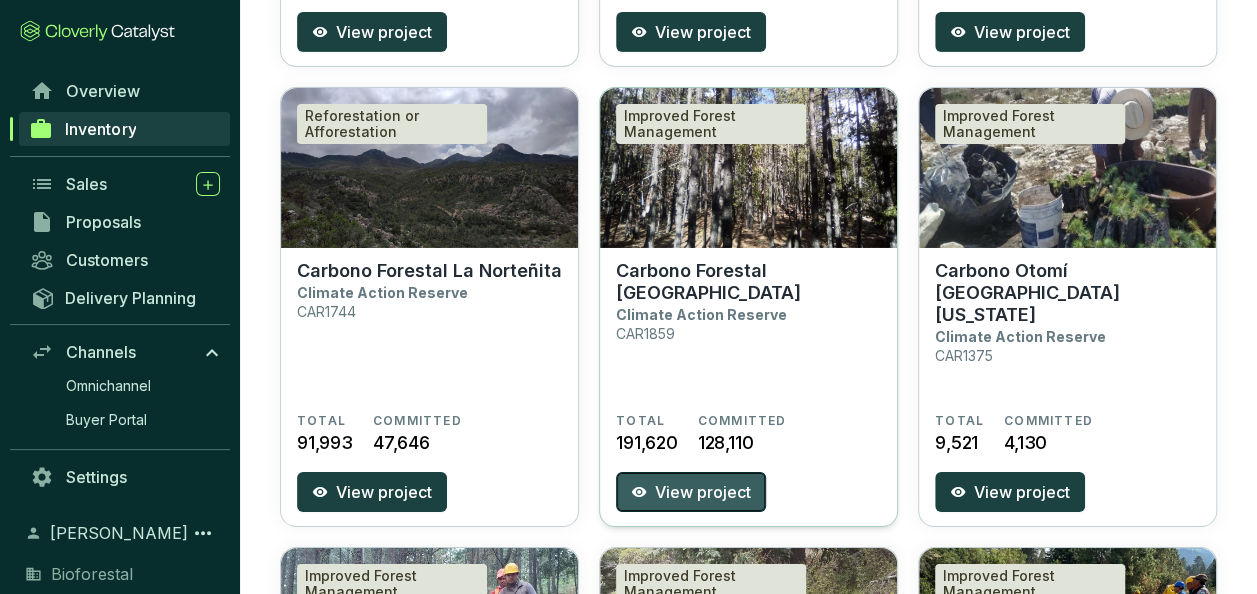 click on "View project" at bounding box center (703, 492) 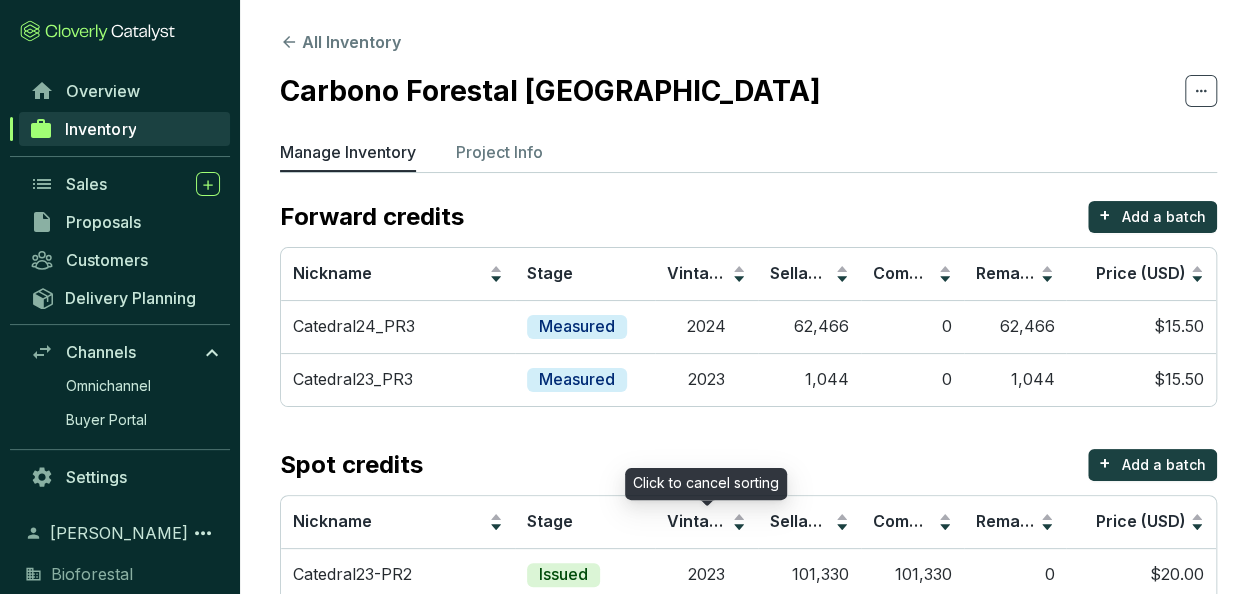 scroll, scrollTop: 40, scrollLeft: 0, axis: vertical 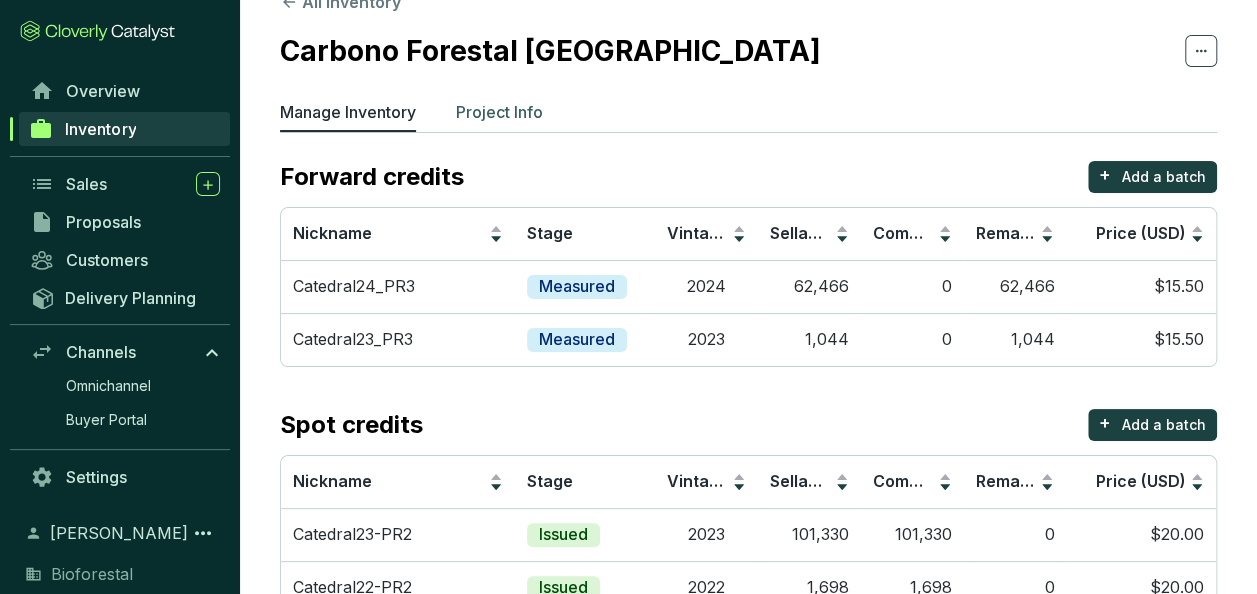 click on "Project Info" at bounding box center (499, 112) 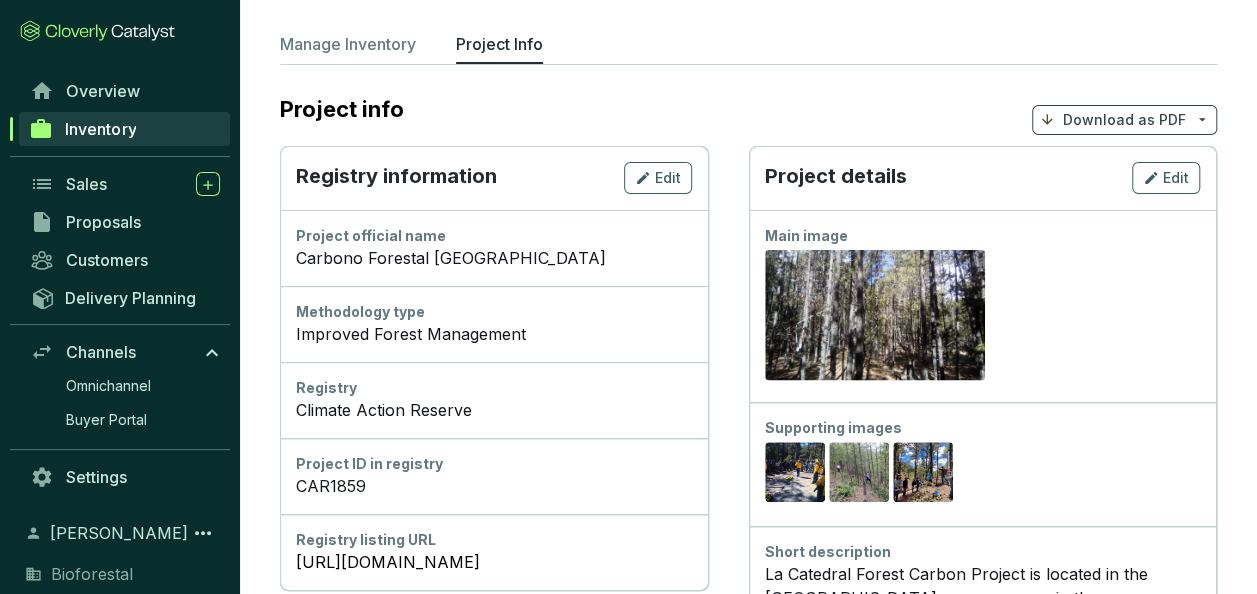 scroll, scrollTop: 0, scrollLeft: 0, axis: both 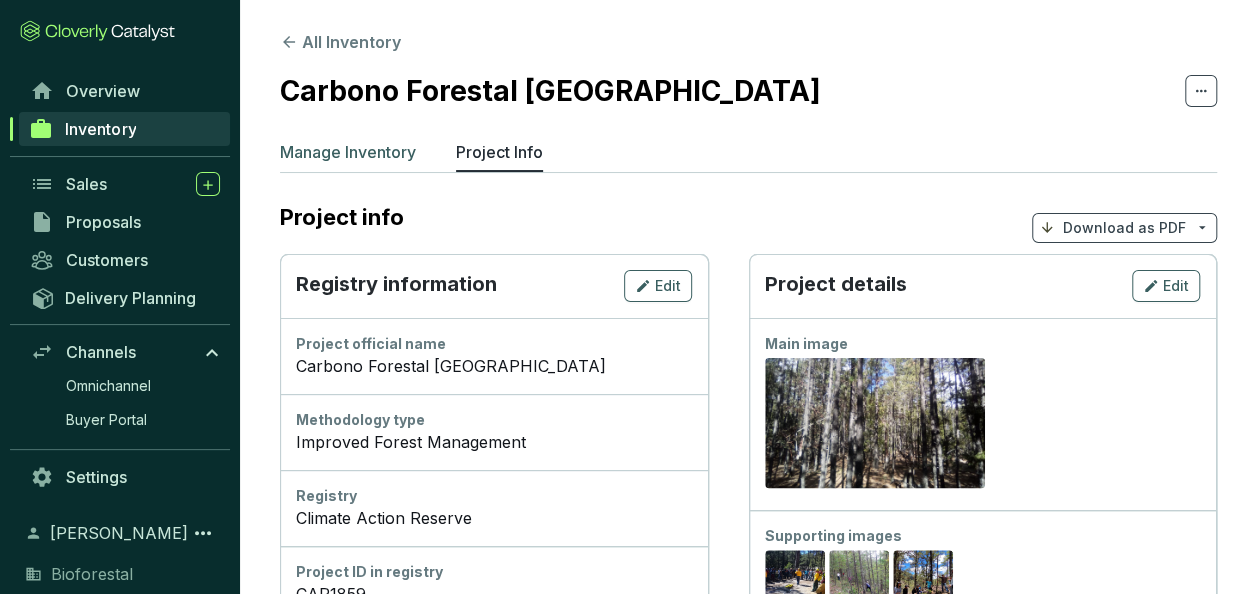 click on "Manage Inventory" at bounding box center [348, 152] 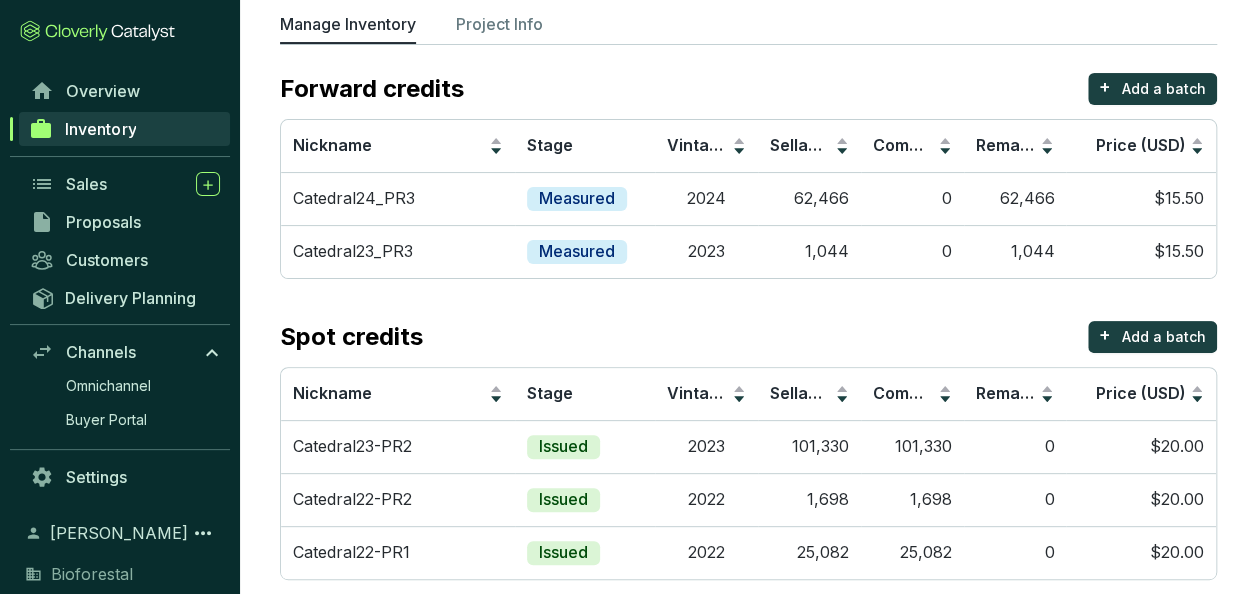 scroll, scrollTop: 150, scrollLeft: 0, axis: vertical 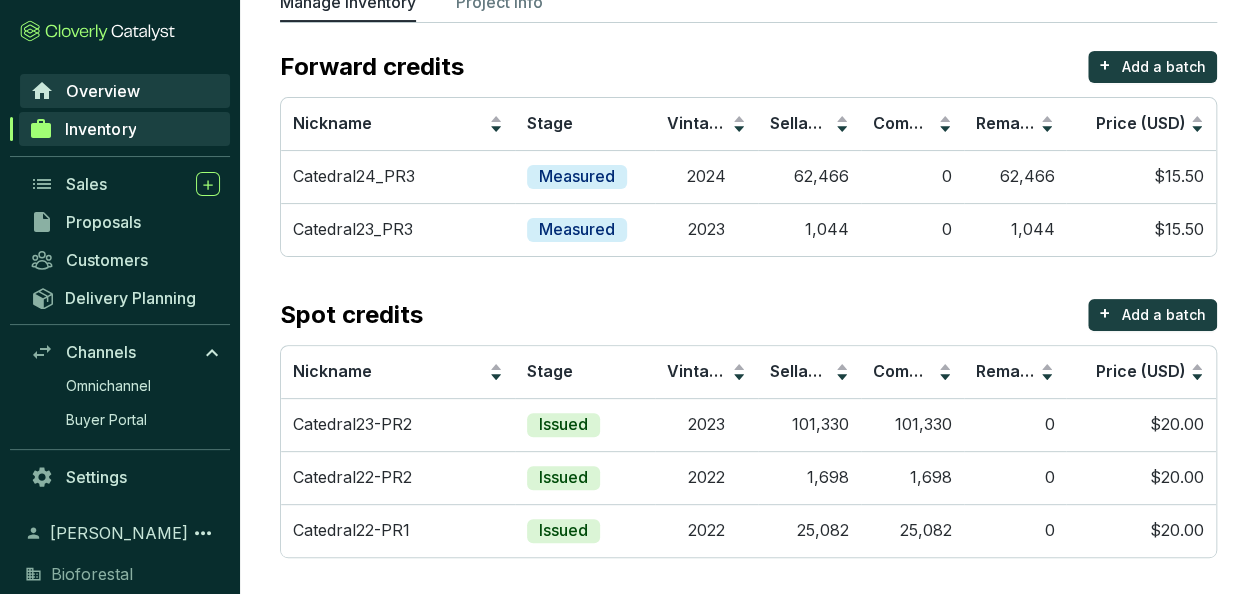 click on "Overview" at bounding box center (125, 91) 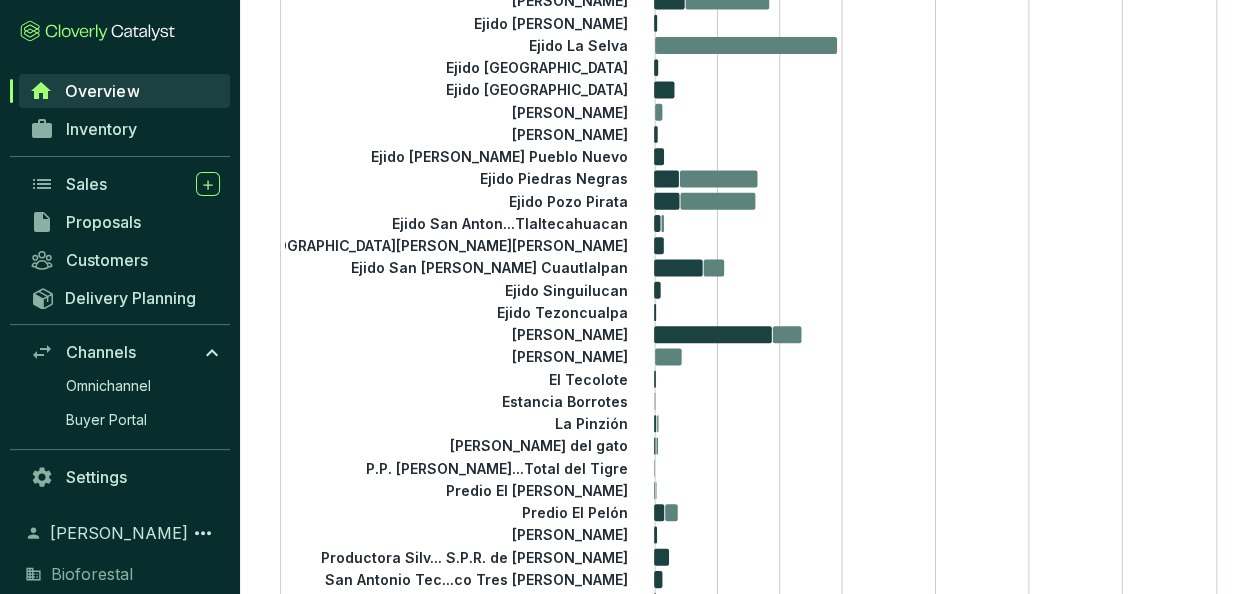 scroll, scrollTop: 920, scrollLeft: 0, axis: vertical 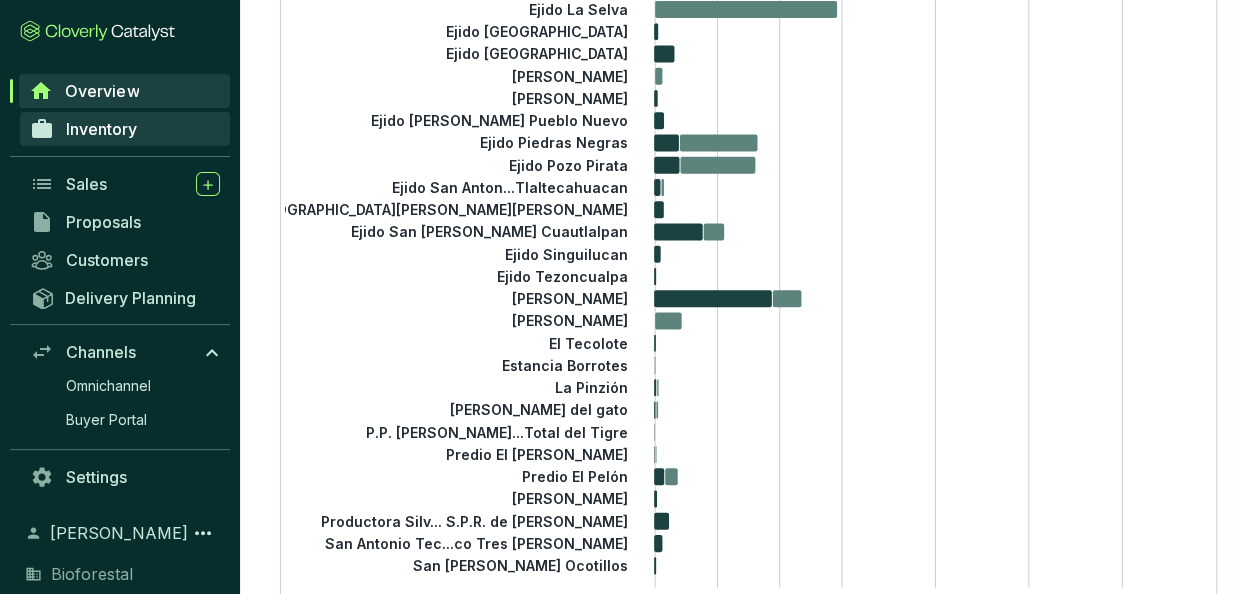 click on "Inventory" at bounding box center (125, 129) 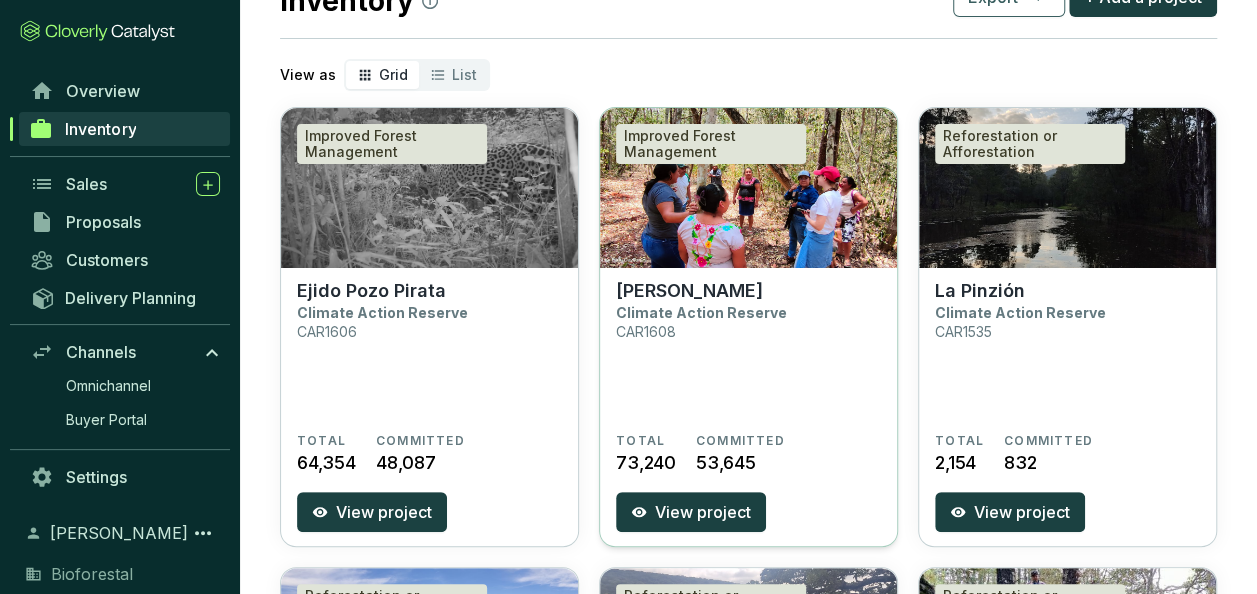 scroll, scrollTop: 120, scrollLeft: 0, axis: vertical 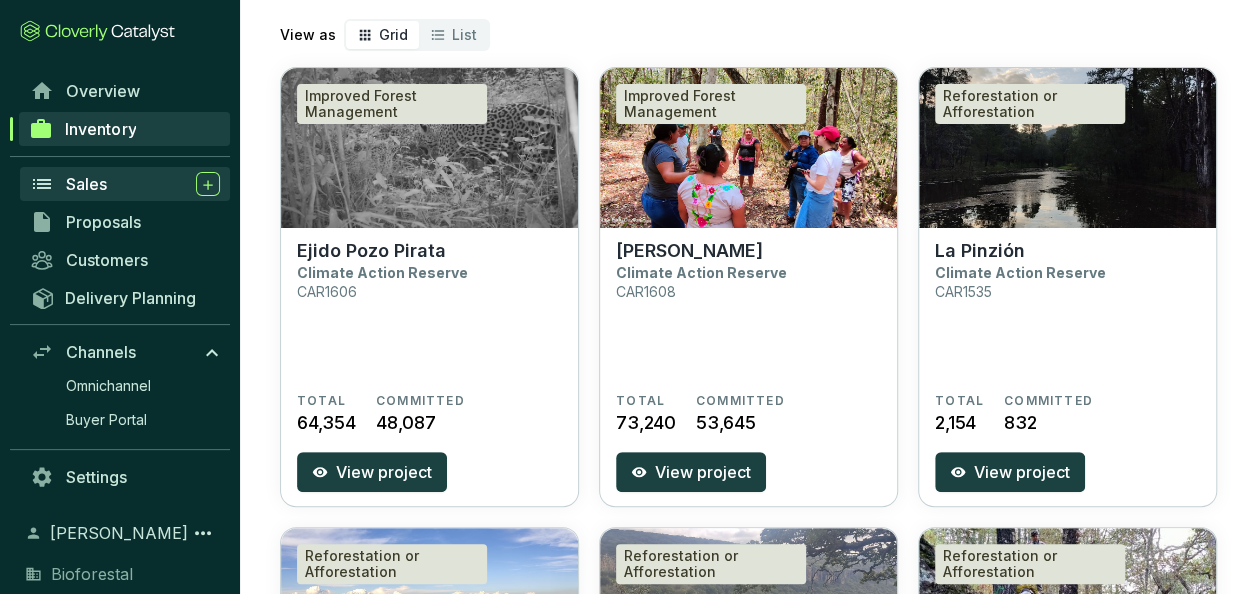 click on "Sales" at bounding box center [143, 184] 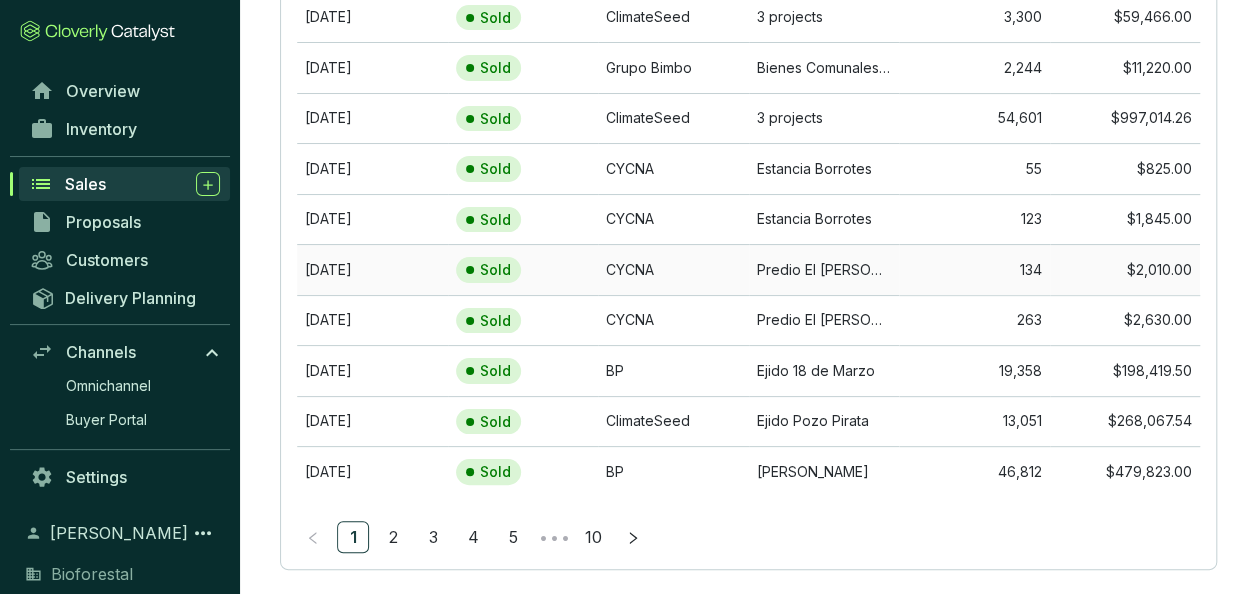 scroll, scrollTop: 263, scrollLeft: 0, axis: vertical 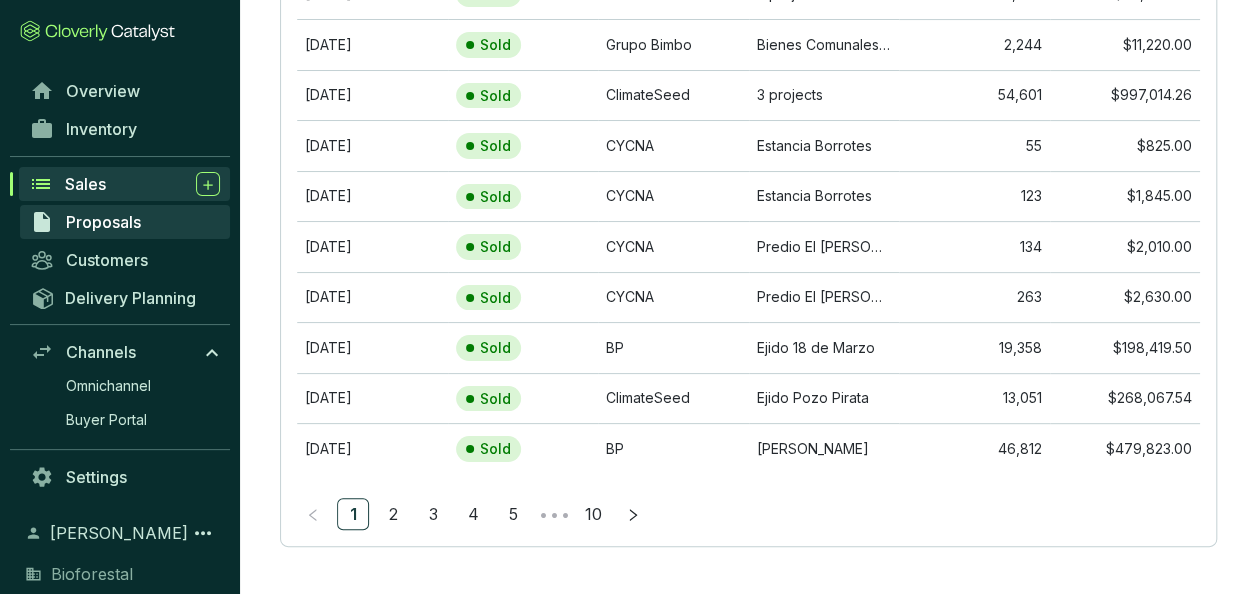 click on "Proposals" at bounding box center (103, 222) 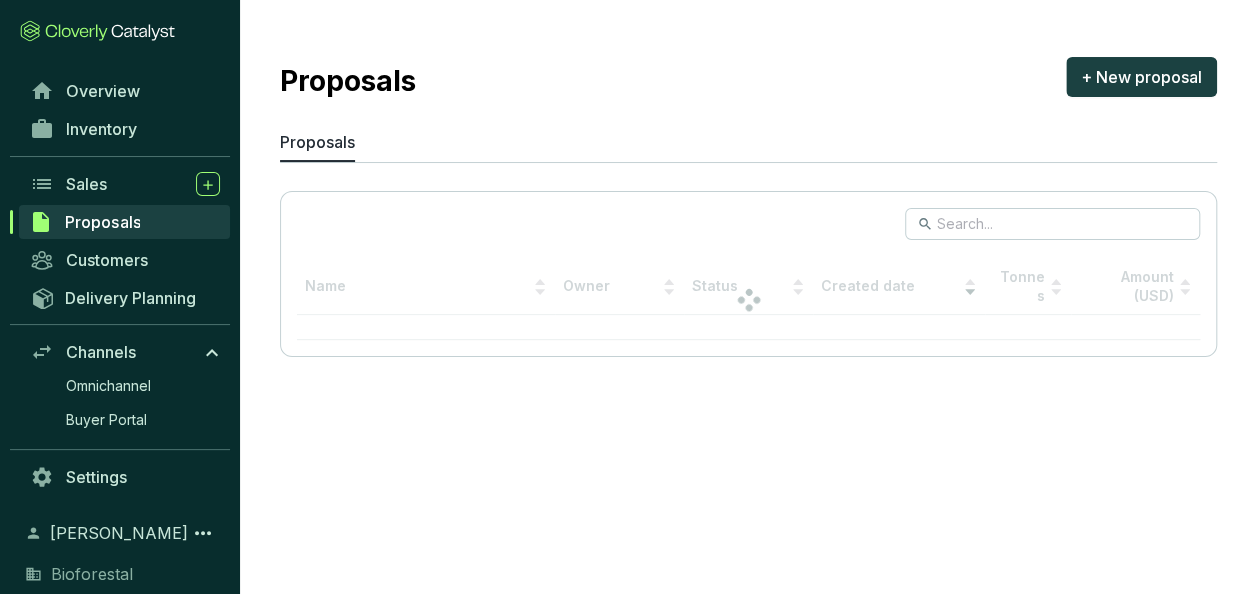 scroll, scrollTop: 0, scrollLeft: 0, axis: both 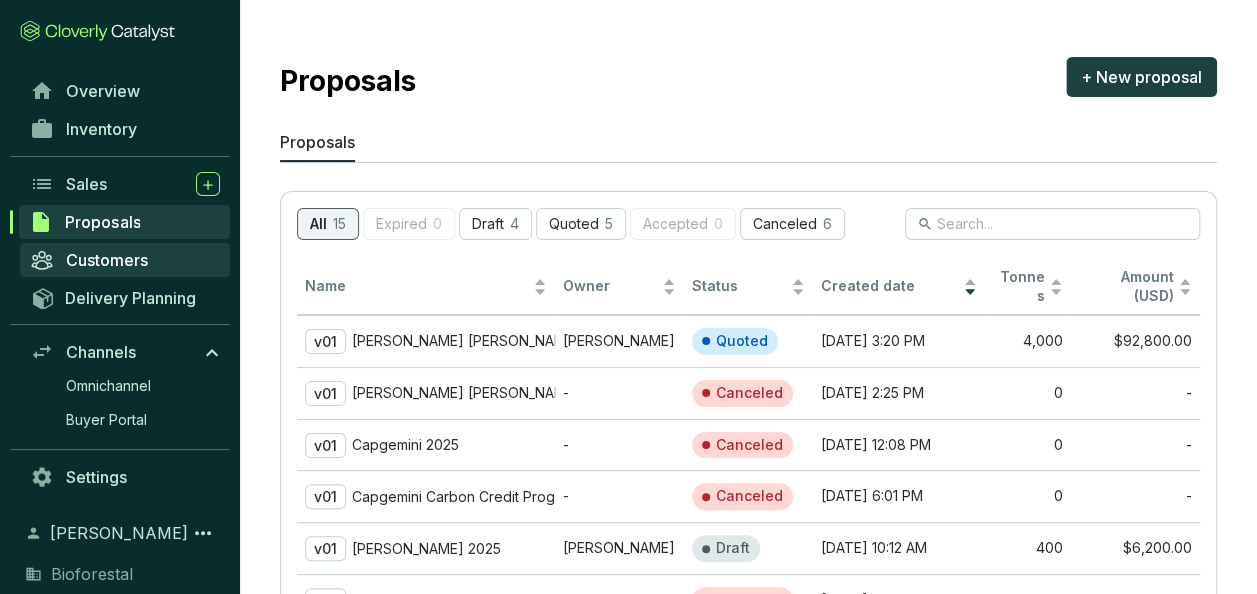 click on "Customers" at bounding box center (107, 260) 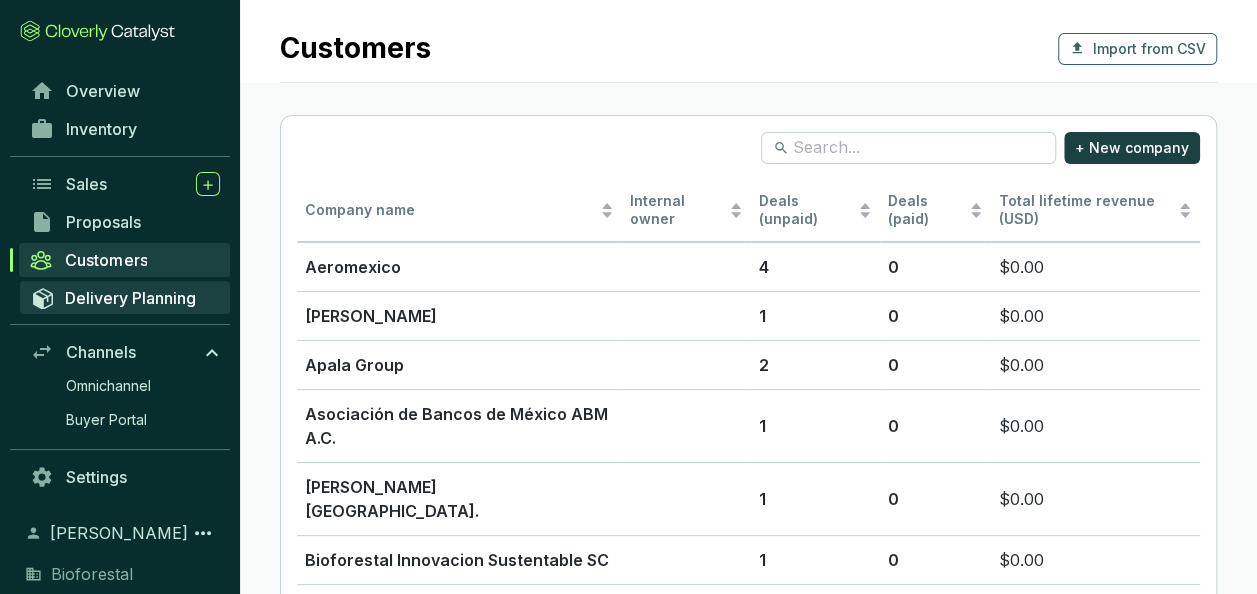 click on "Delivery Planning" at bounding box center (130, 298) 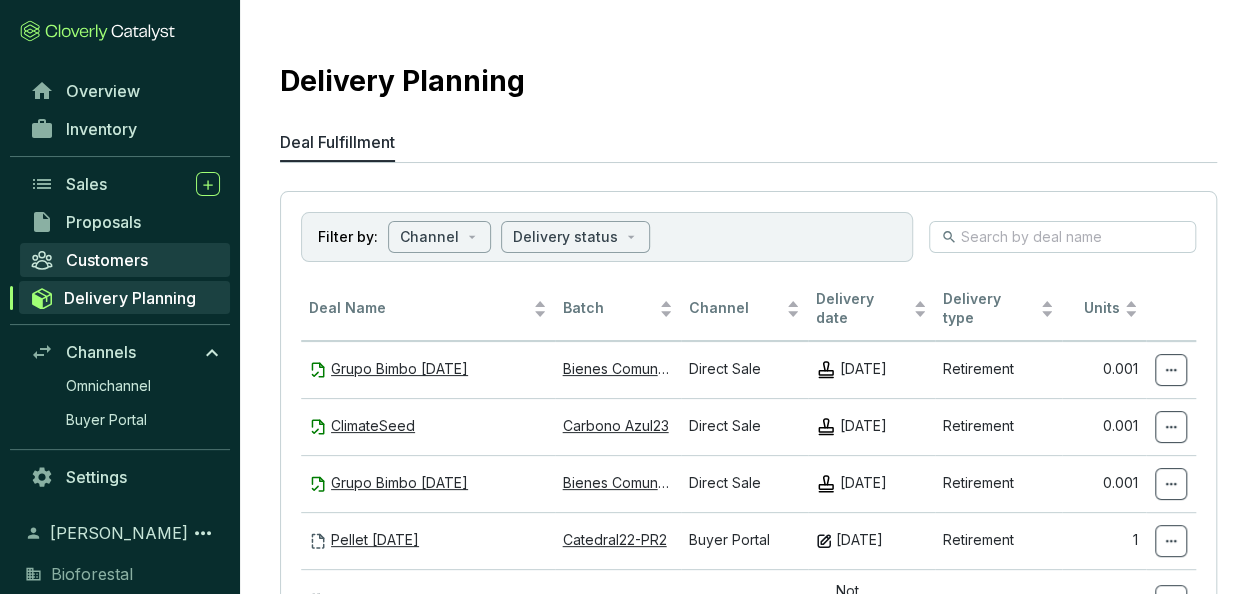 click on "Customers" at bounding box center (107, 260) 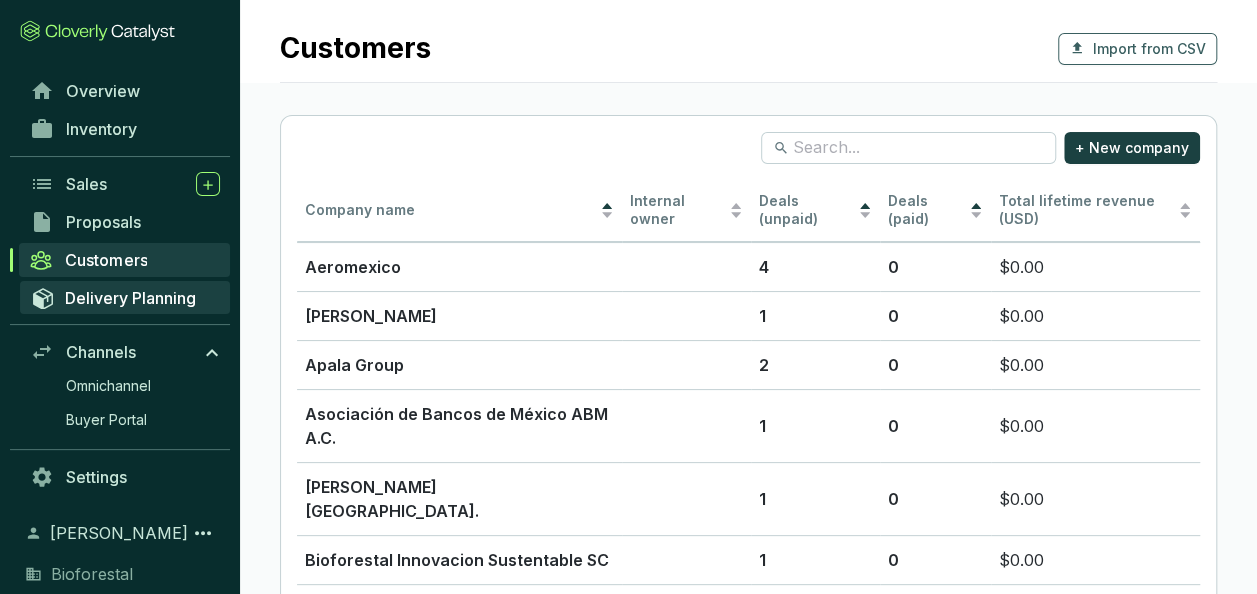 click on "Delivery Planning" at bounding box center [130, 298] 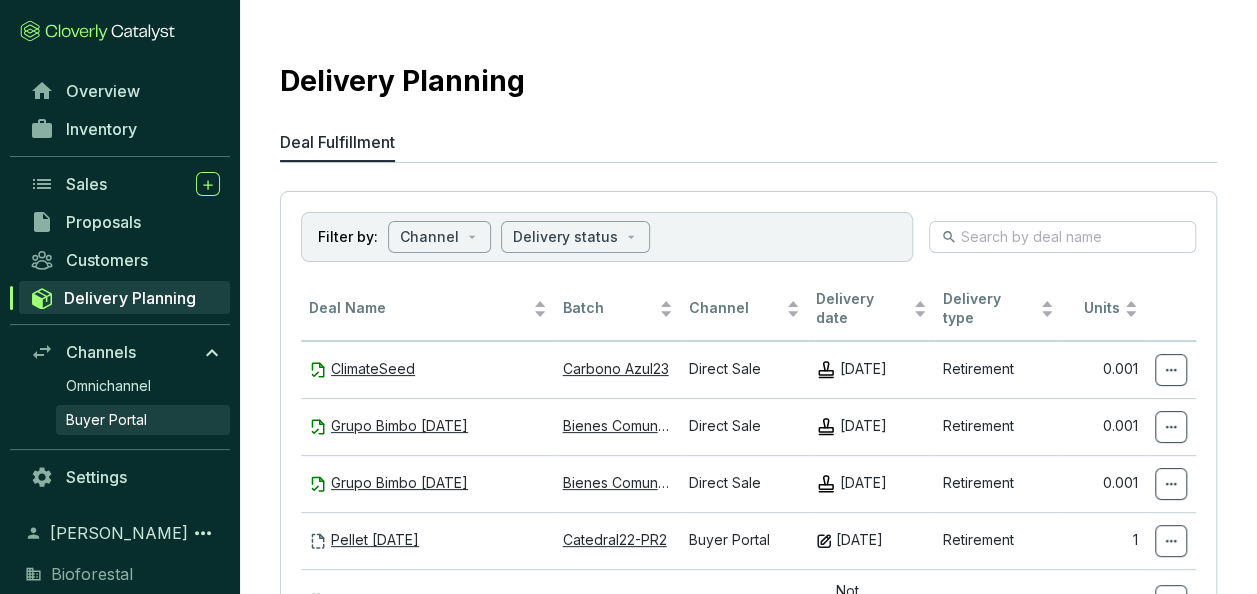 click on "Buyer Portal" at bounding box center [143, 420] 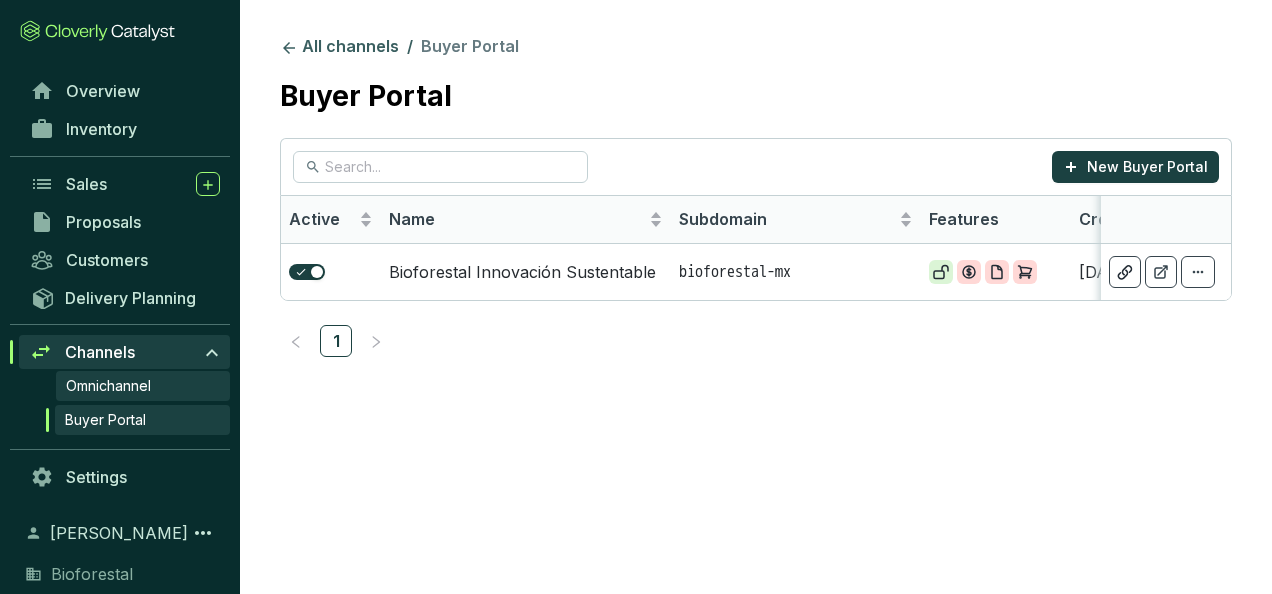 click on "Omnichannel" at bounding box center [143, 386] 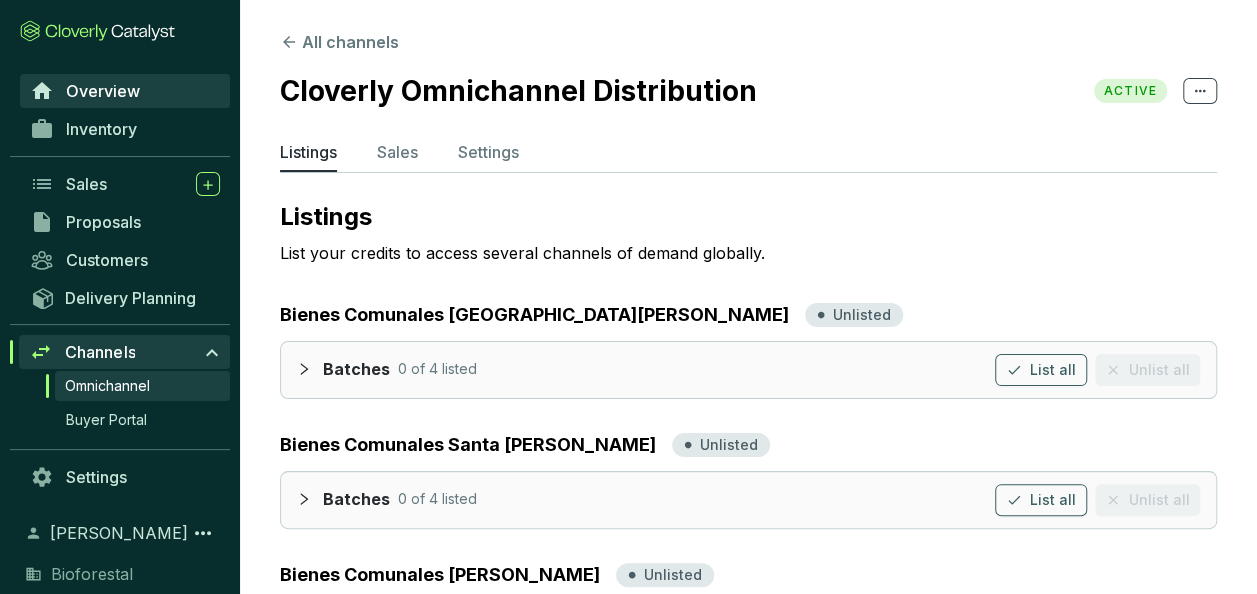 click on "Overview" at bounding box center [103, 91] 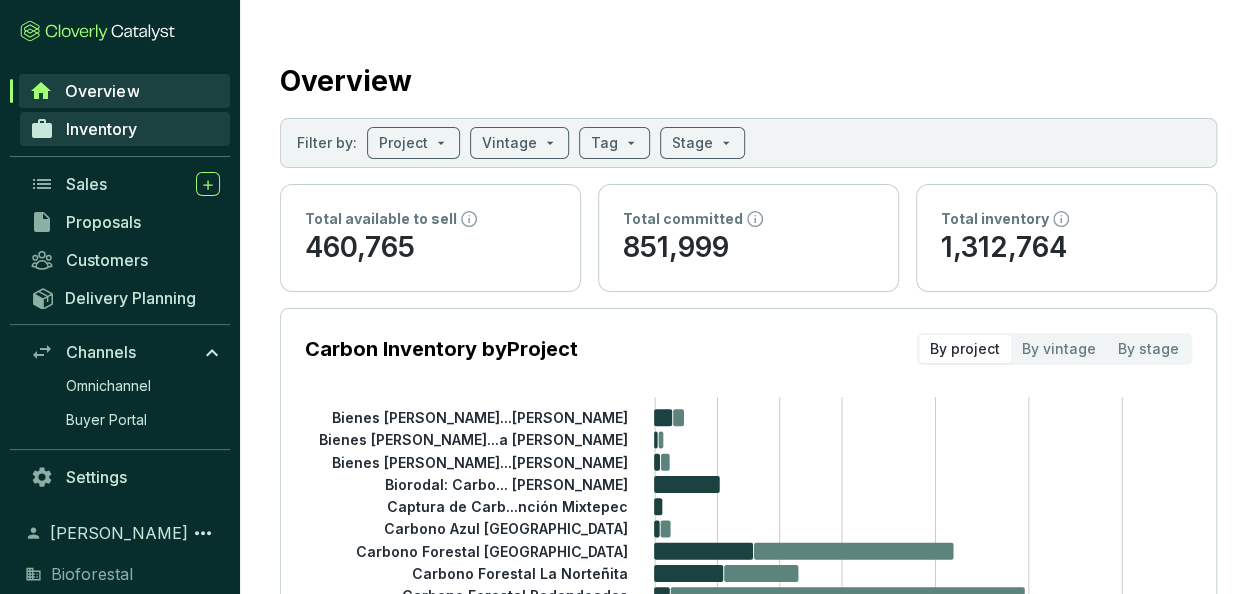 click on "Inventory" at bounding box center (125, 129) 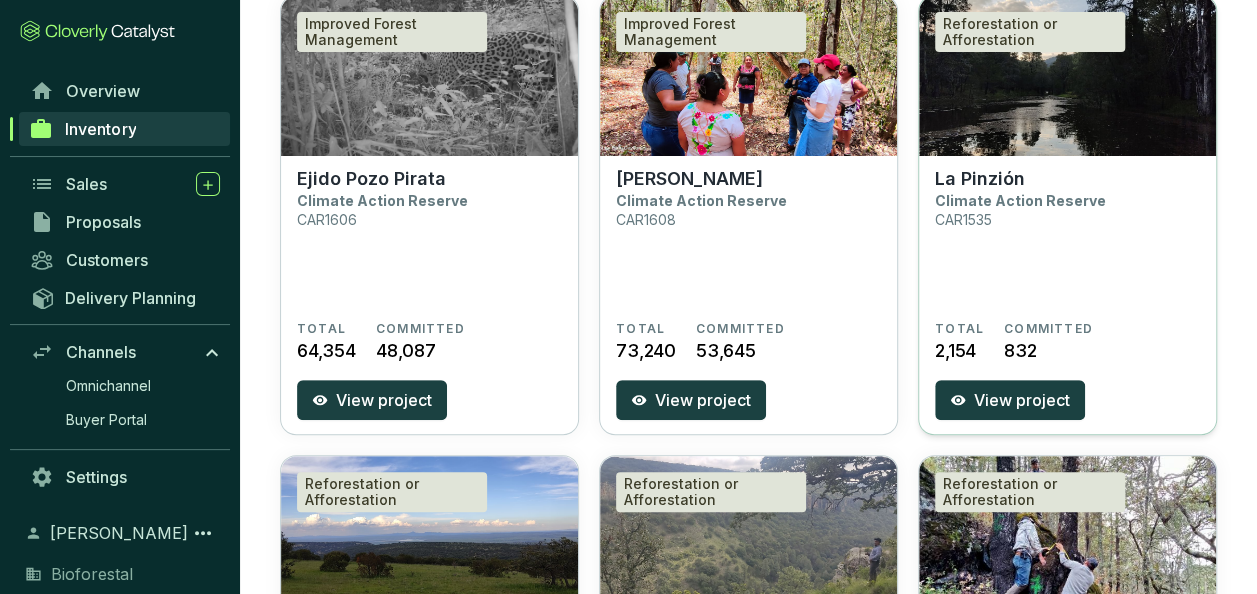 scroll, scrollTop: 200, scrollLeft: 0, axis: vertical 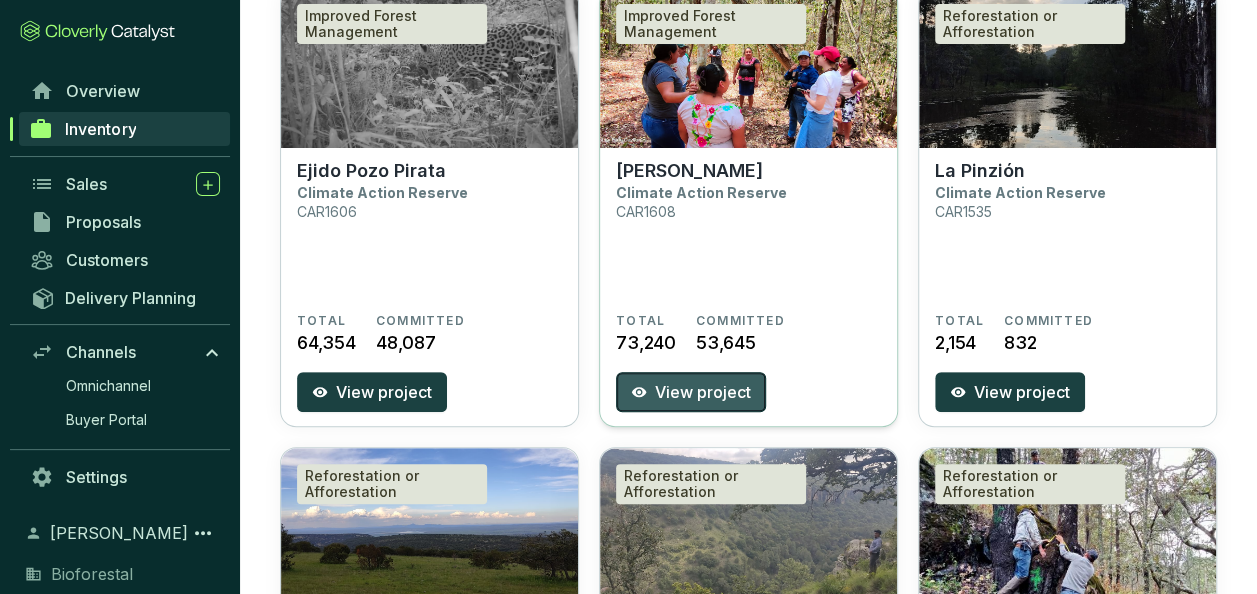 click on "View project" at bounding box center [703, 392] 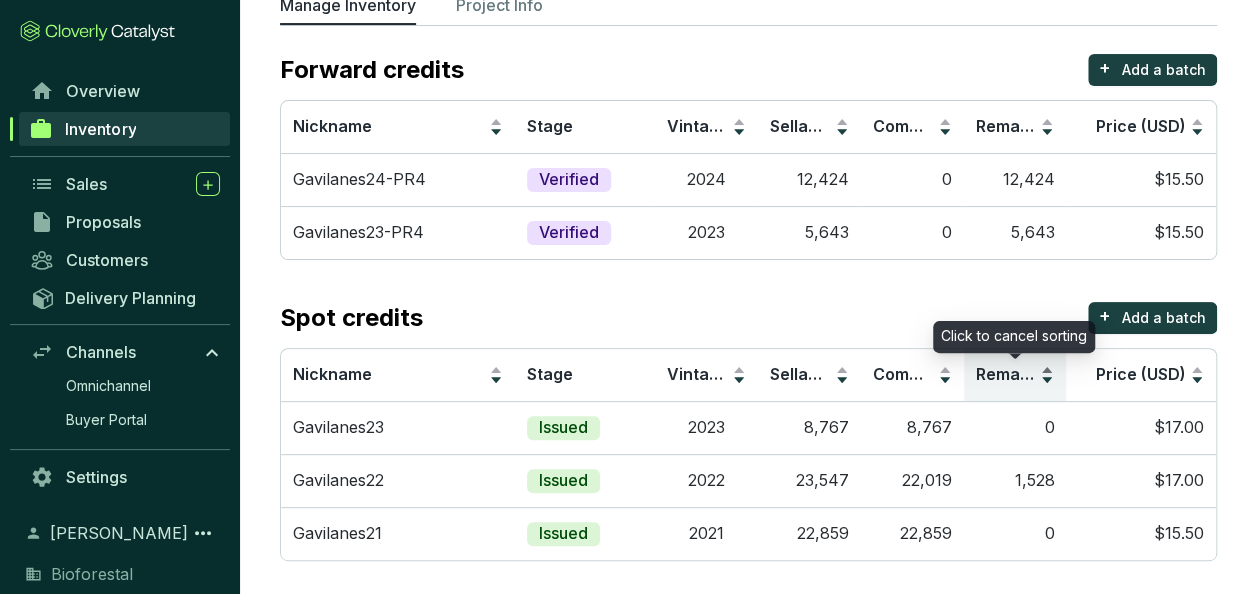 scroll, scrollTop: 150, scrollLeft: 0, axis: vertical 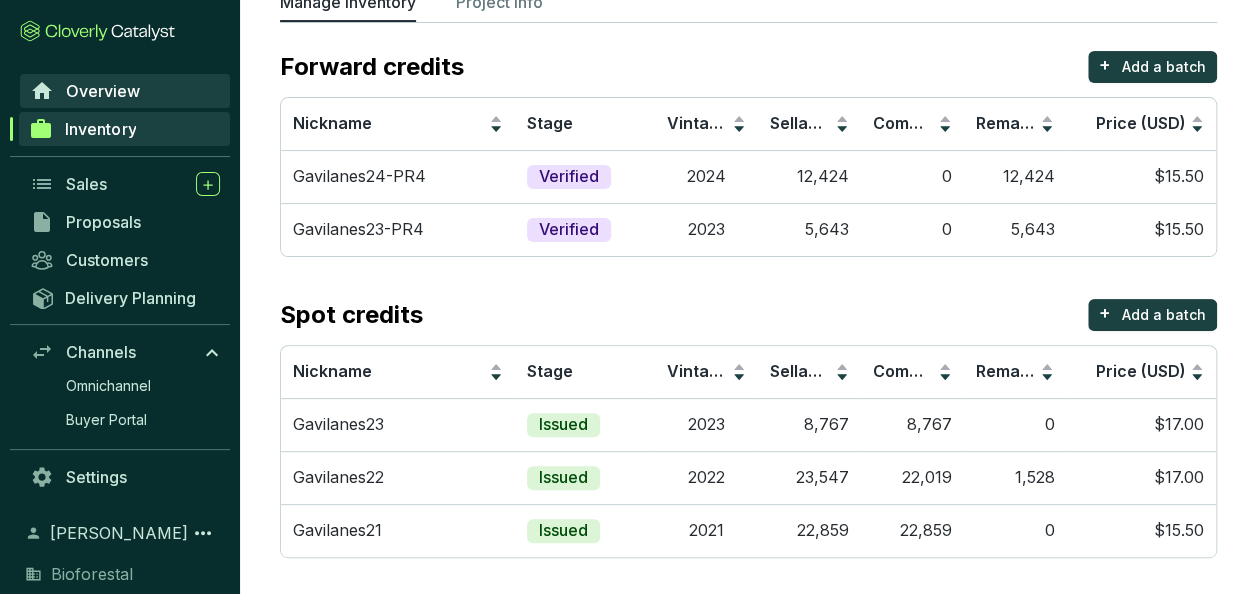 click on "Overview" at bounding box center [103, 91] 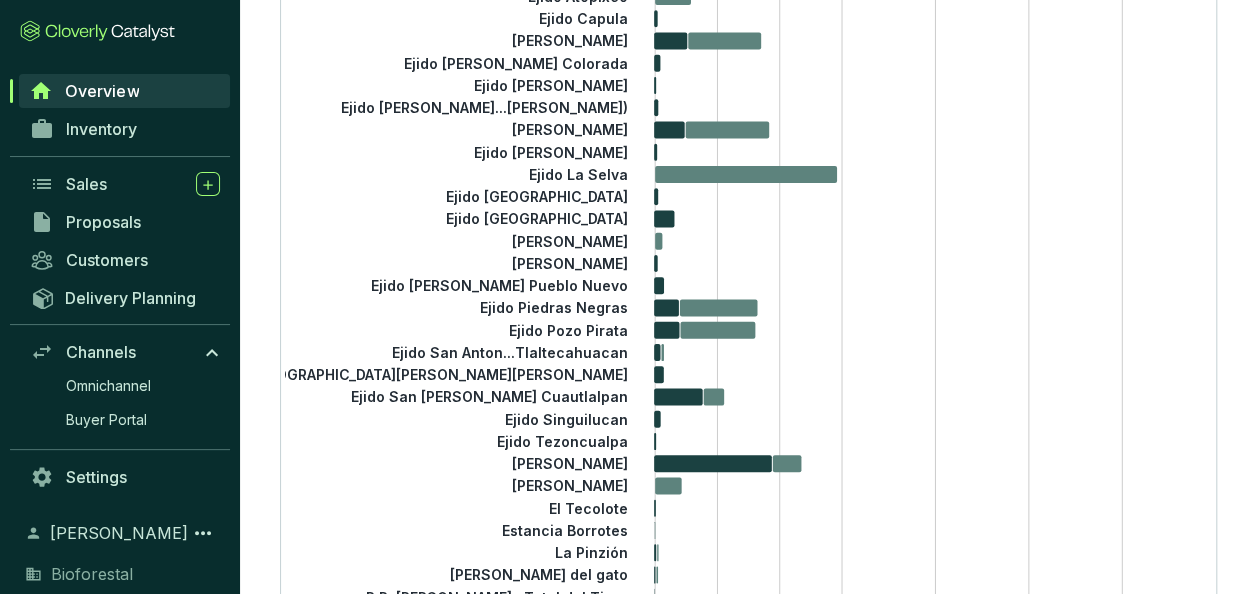 scroll, scrollTop: 800, scrollLeft: 0, axis: vertical 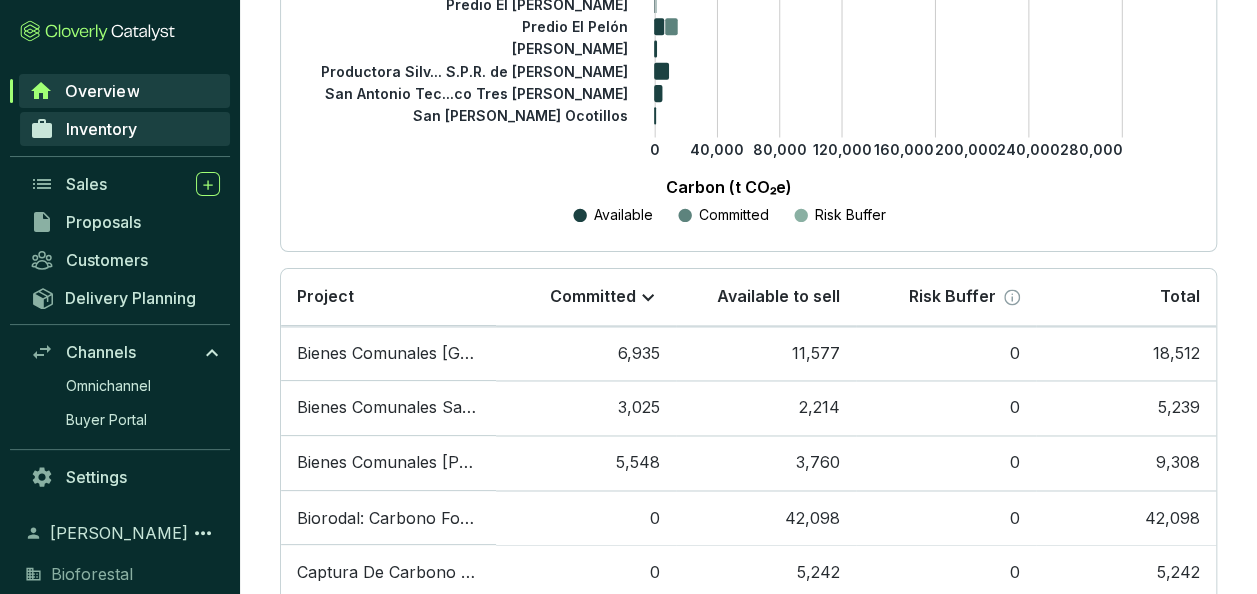 click on "Inventory" at bounding box center [101, 129] 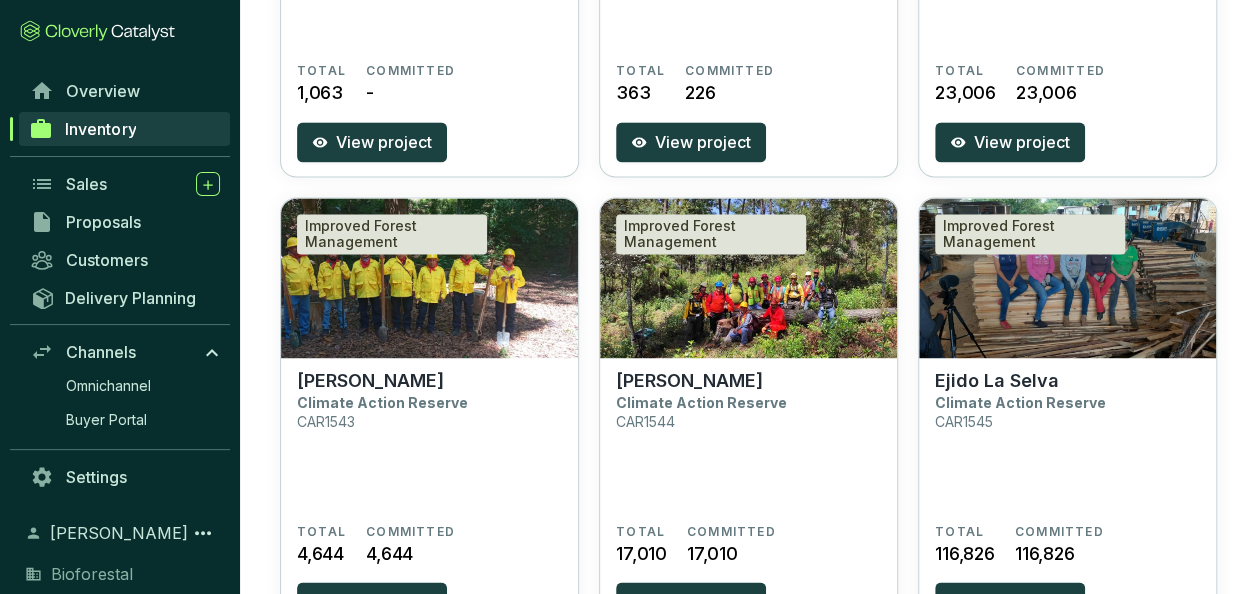 scroll, scrollTop: 0, scrollLeft: 0, axis: both 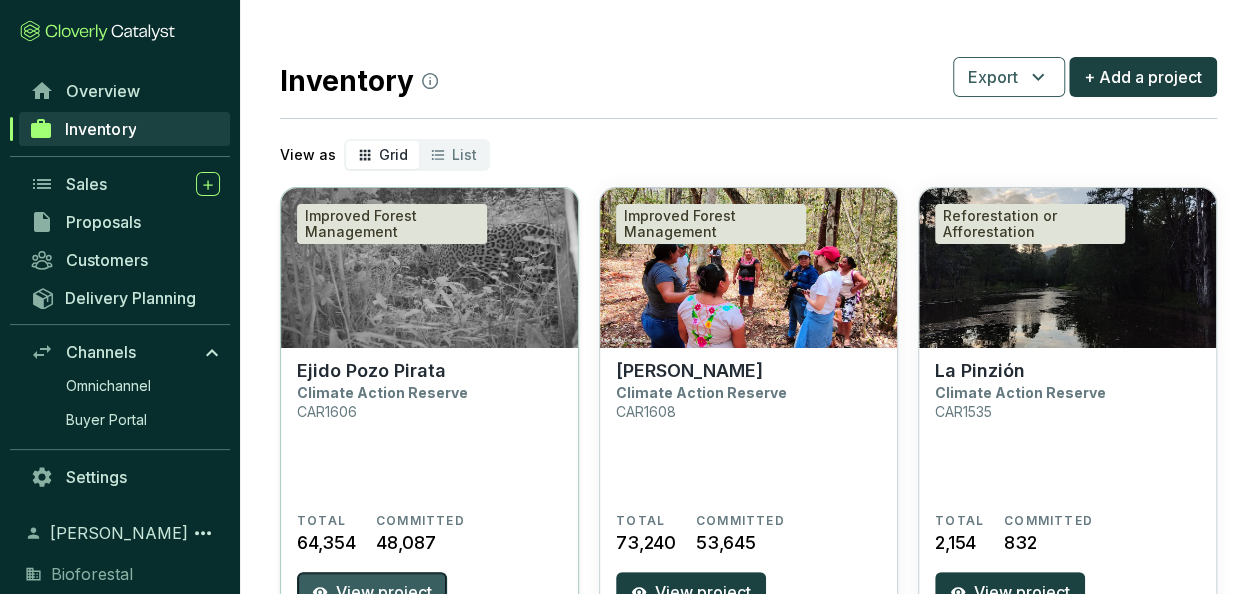 click on "View project" at bounding box center [384, 592] 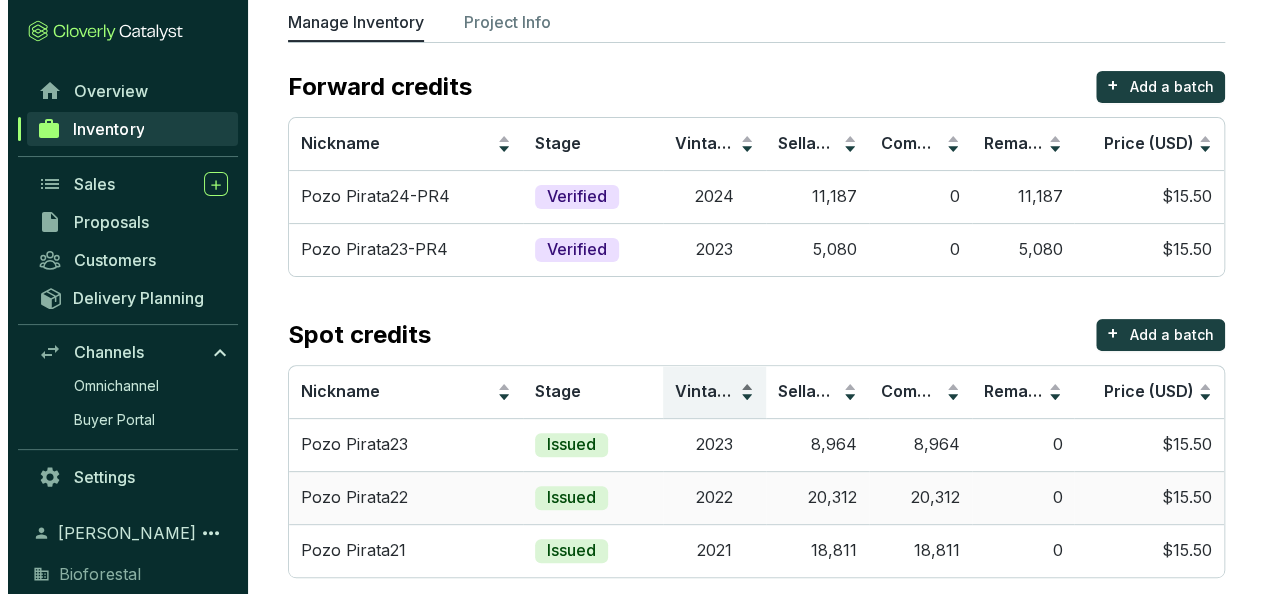 scroll, scrollTop: 150, scrollLeft: 0, axis: vertical 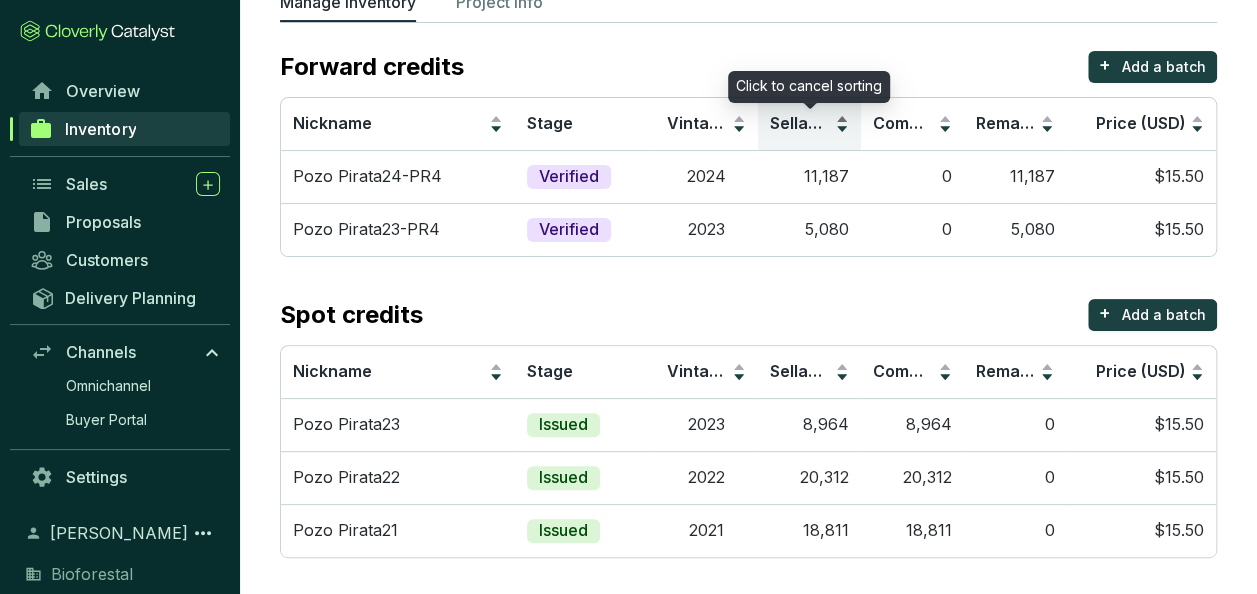 click on "Sellable" at bounding box center [801, 123] 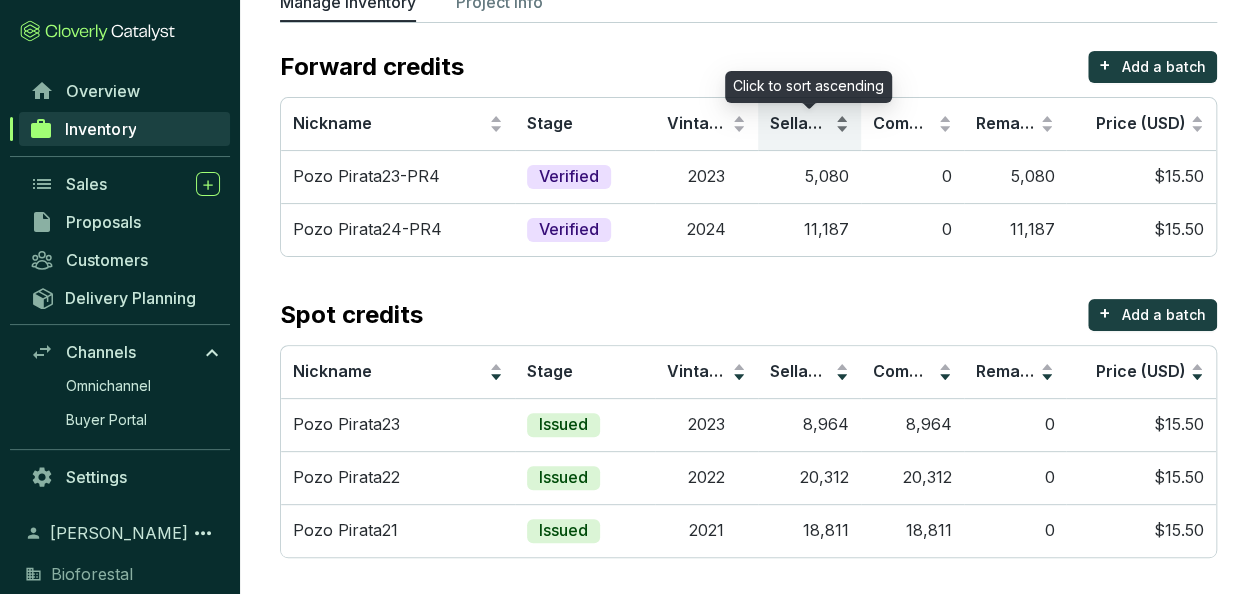 click on "Sellable" at bounding box center (801, 123) 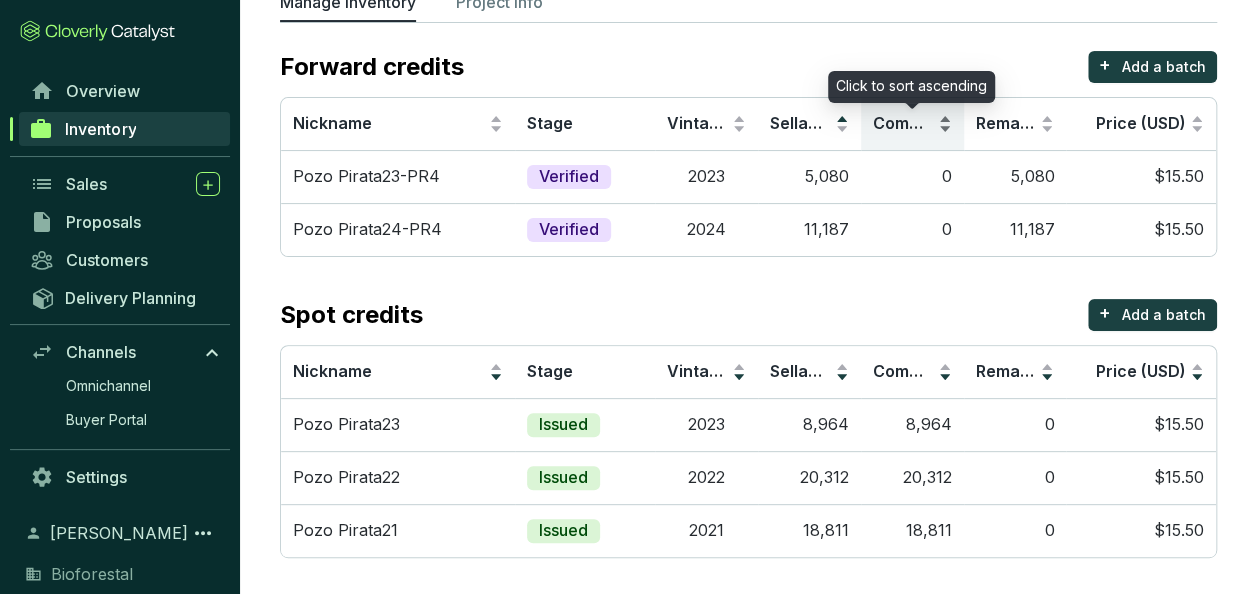 click on "Committed" at bounding box center [916, 123] 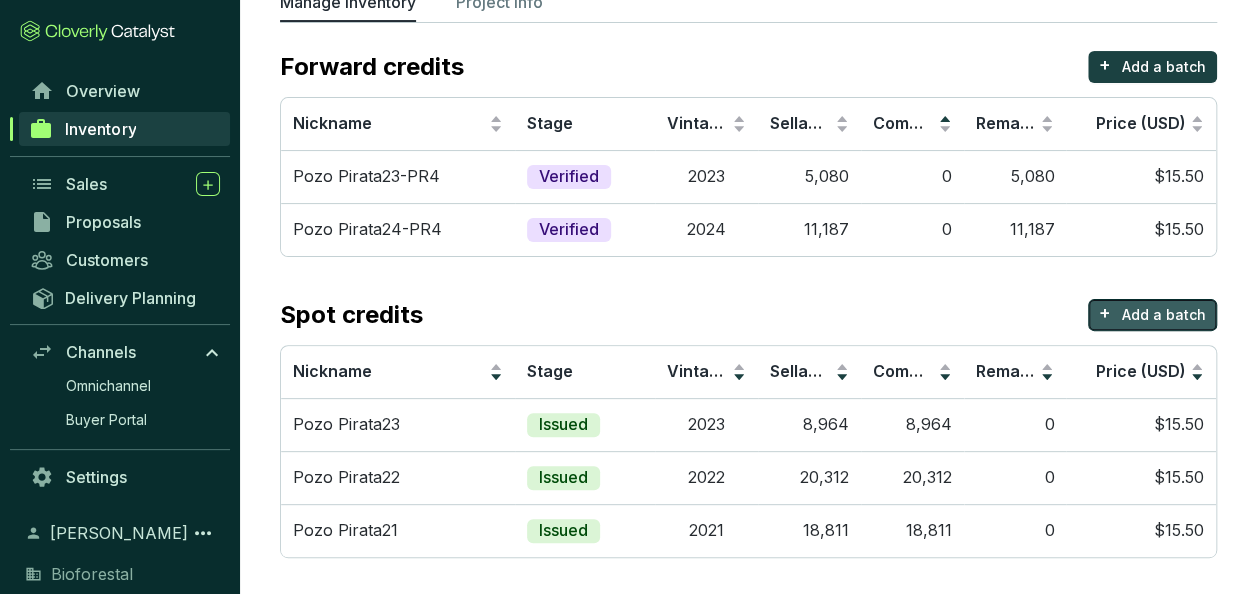 click on "Add a batch" at bounding box center (1164, 315) 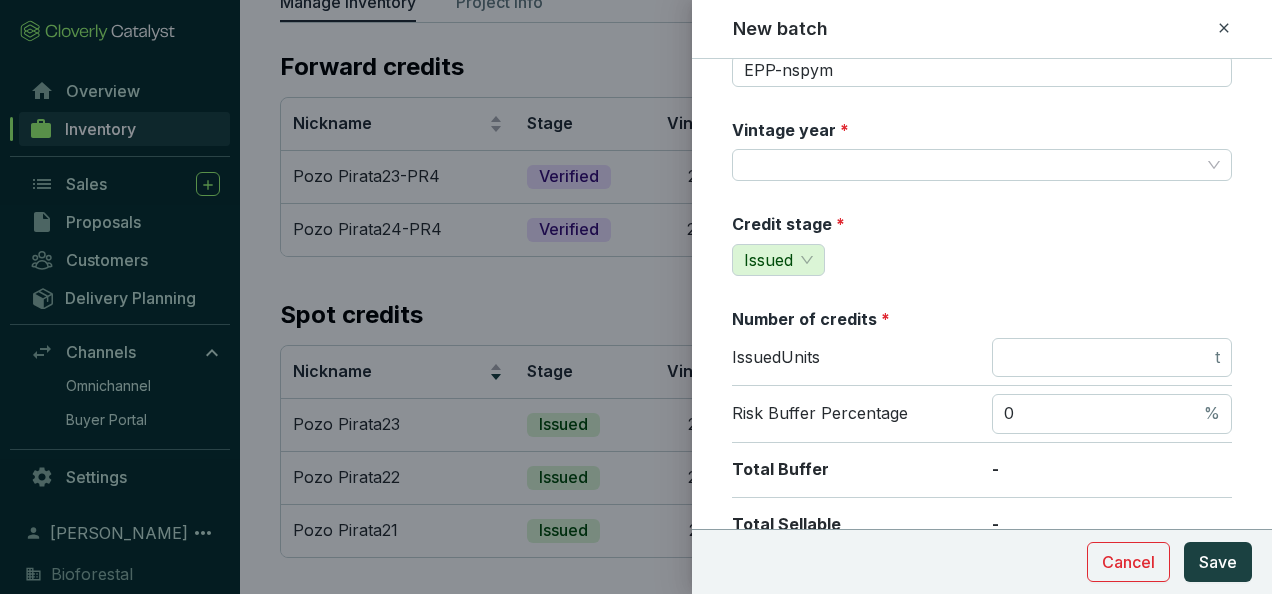 scroll, scrollTop: 0, scrollLeft: 0, axis: both 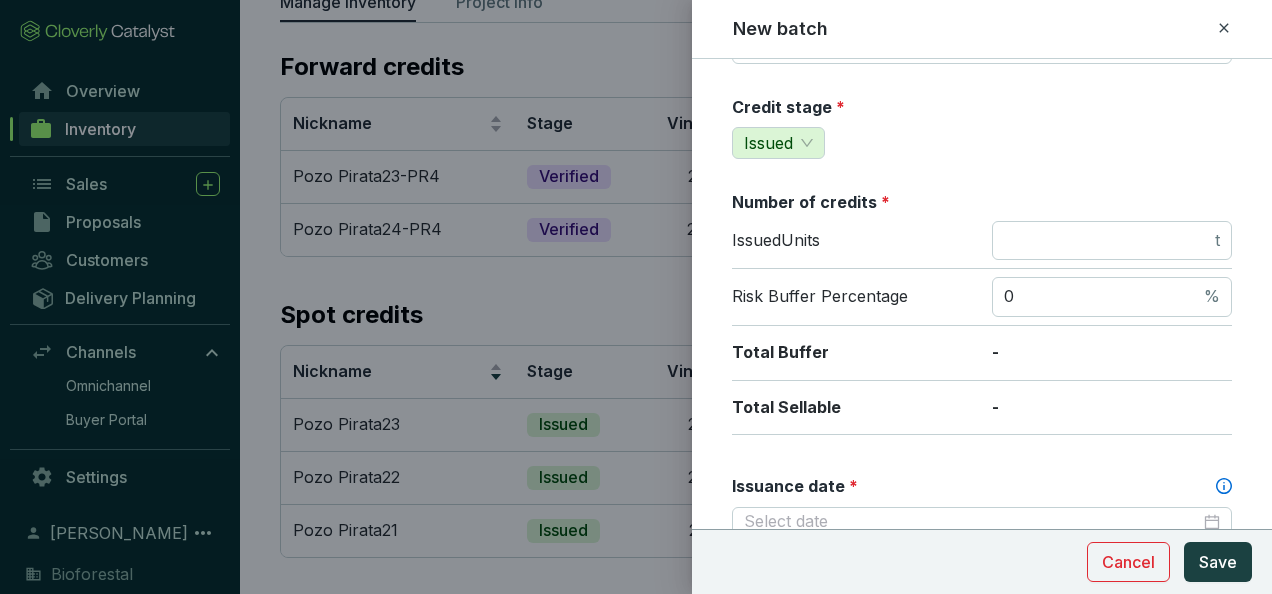 drag, startPoint x: 728, startPoint y: 233, endPoint x: 832, endPoint y: 225, distance: 104.307236 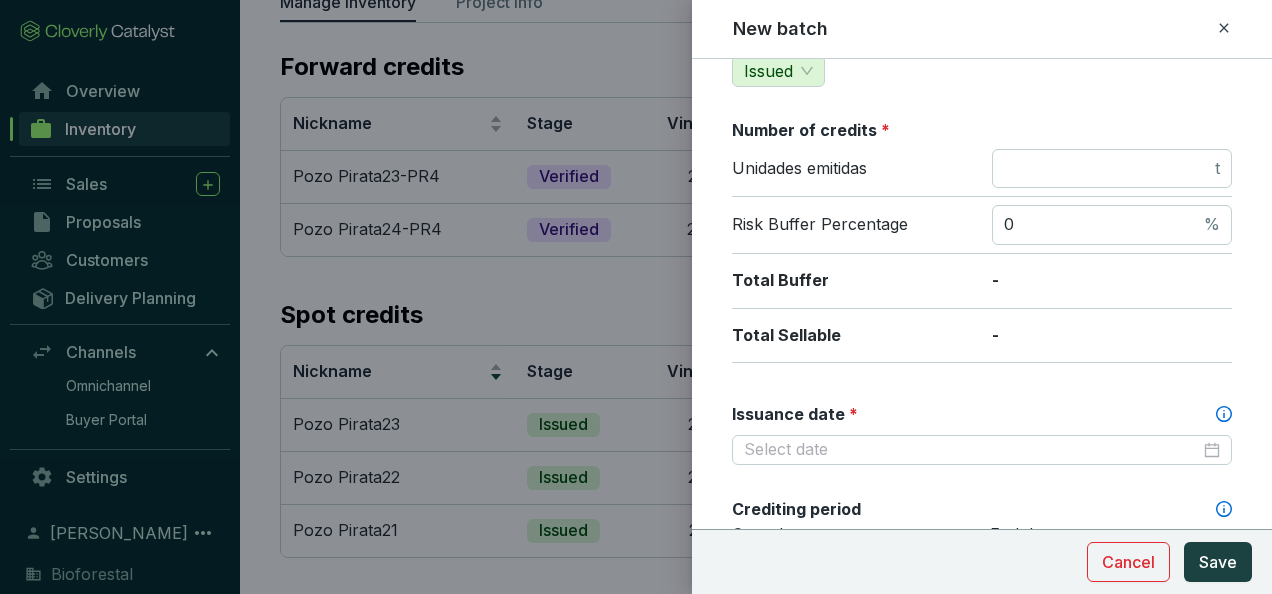 scroll, scrollTop: 274, scrollLeft: 0, axis: vertical 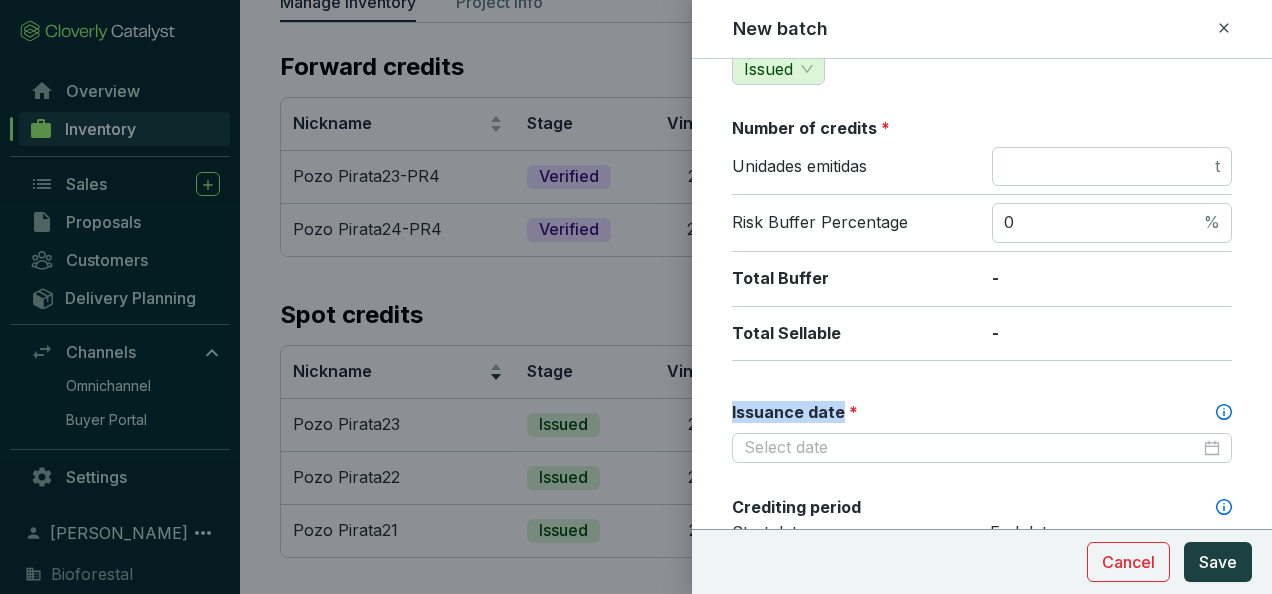 drag, startPoint x: 838, startPoint y: 409, endPoint x: 724, endPoint y: 411, distance: 114.01754 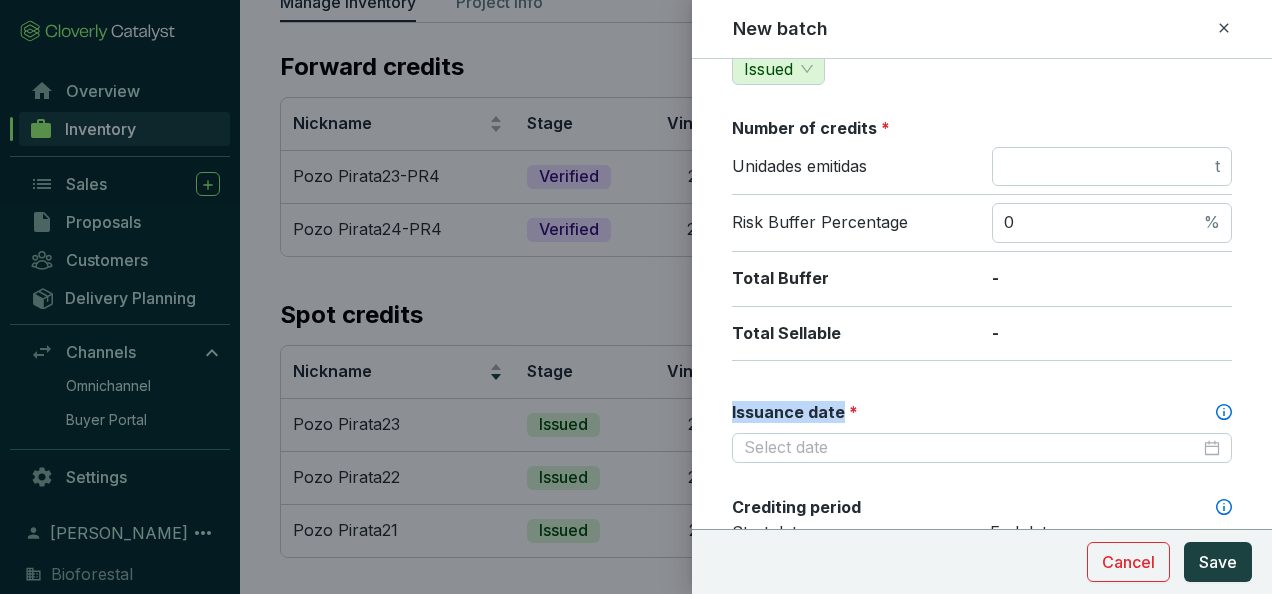 drag, startPoint x: 724, startPoint y: 411, endPoint x: 741, endPoint y: 405, distance: 18.027756 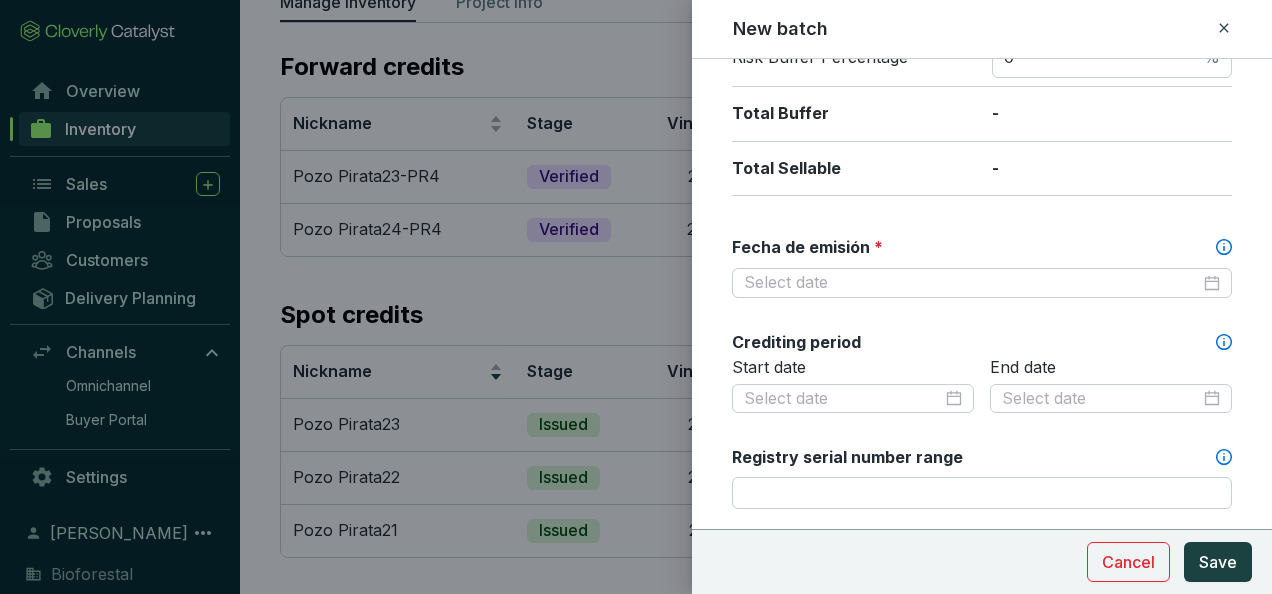 scroll, scrollTop: 446, scrollLeft: 0, axis: vertical 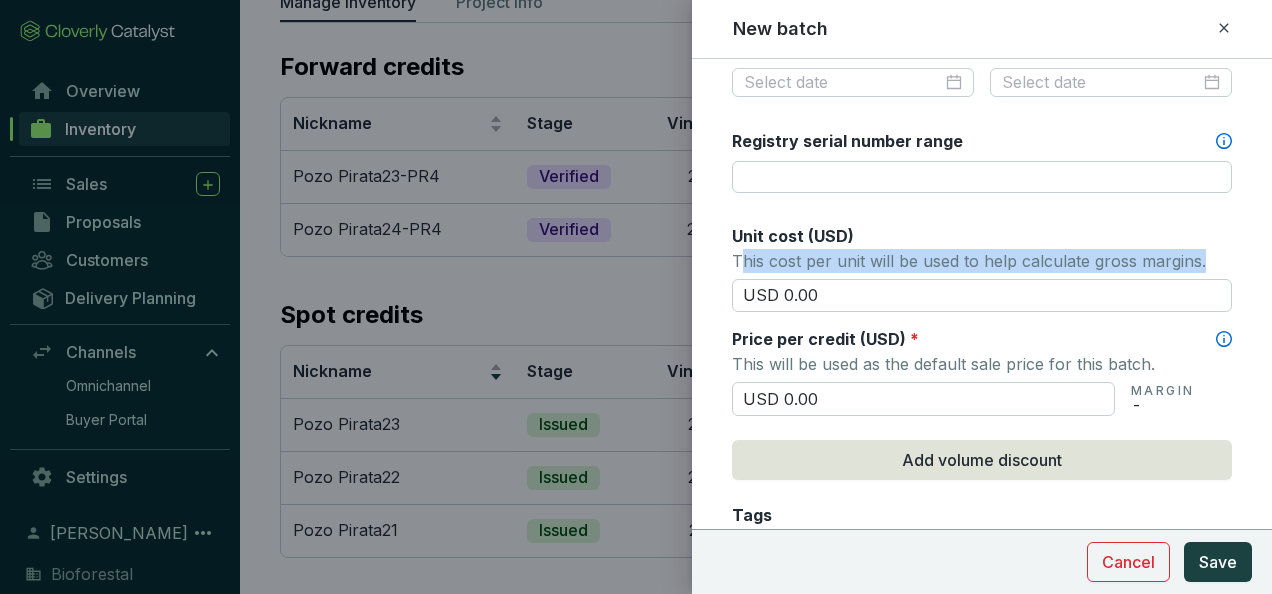 drag, startPoint x: 737, startPoint y: 256, endPoint x: 1216, endPoint y: 248, distance: 479.0668 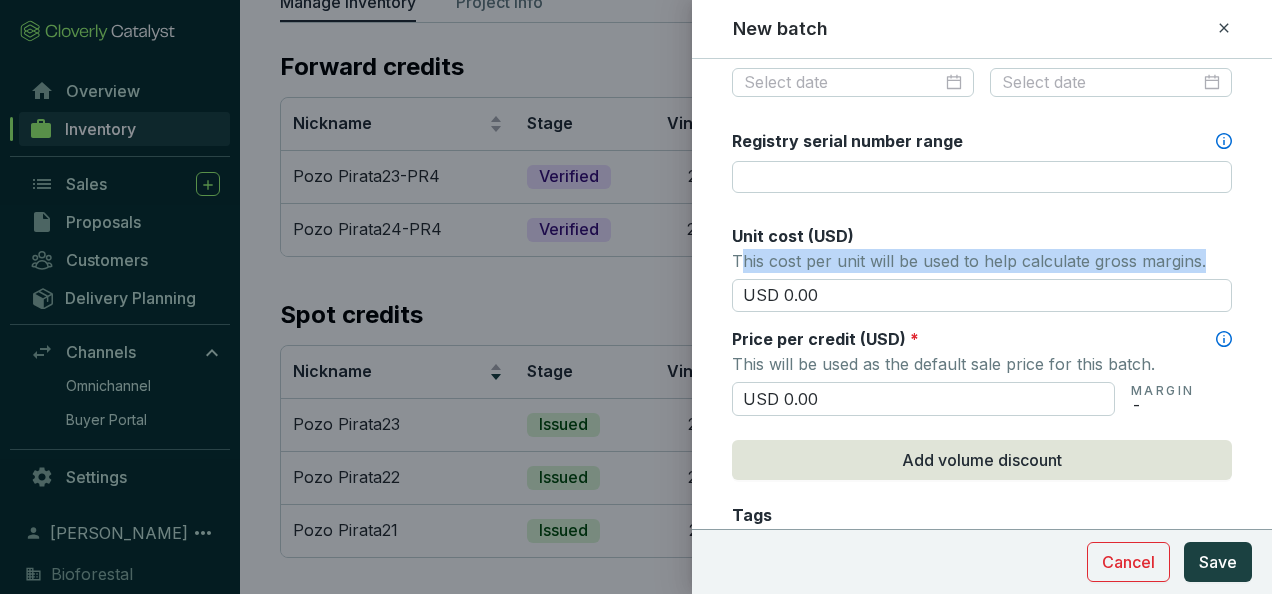 click on "This cost per unit will be used to help calculate gross margins." at bounding box center (982, 261) 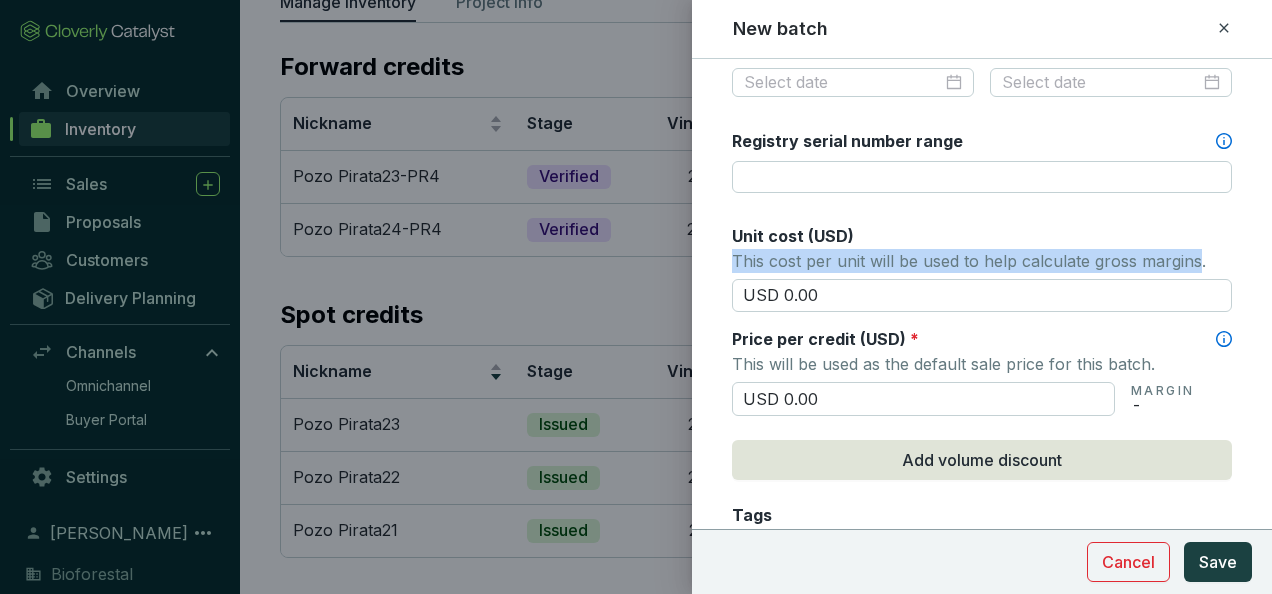drag, startPoint x: 1198, startPoint y: 247, endPoint x: 723, endPoint y: 254, distance: 475.05157 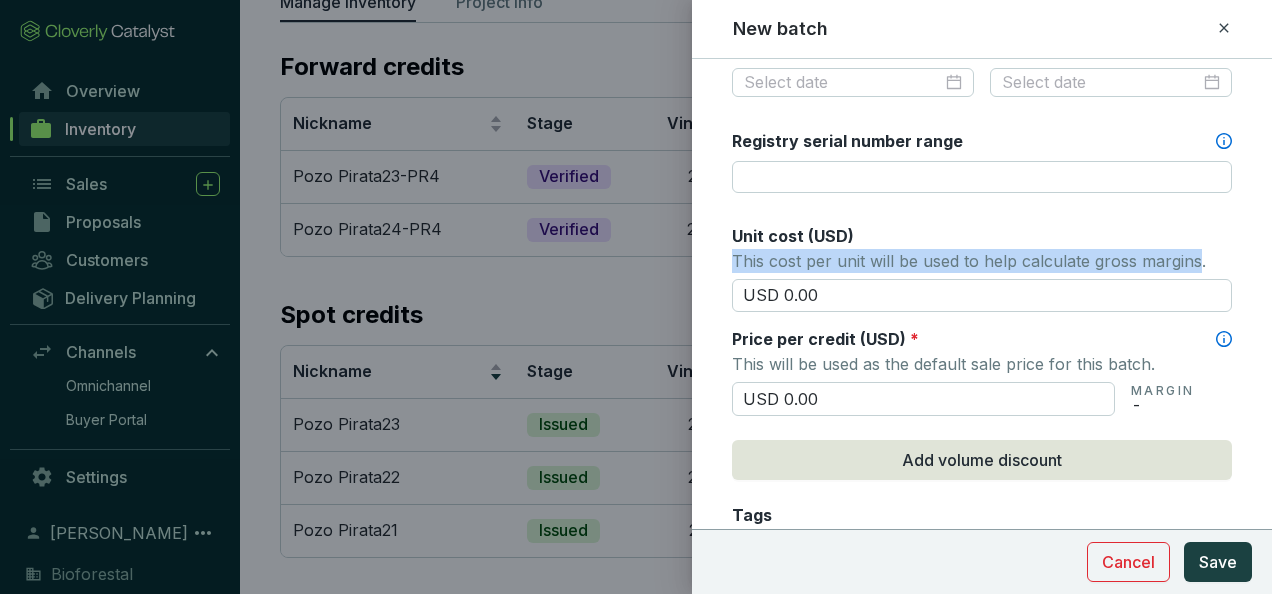 click on "Batch name   * This is the internal name that will be used throughout Catalyst. EPP-nspym Vintage year   * Credit stage   * Issued Number of credits   * Unidades emitidas t Risk Buffer Percentage 0 % Total Buffer -  Total Sellable -  Fecha de emisión   * Crediting period   Start date End date Registry serial number range   Unit cost (USD)   T his cost per unit will be used to help calculate gross margins. USD 0.00 Price per credit (USD)   * This will be used as the default sale price for this batch. USD 0.00 MARGIN - Add volume discount Tags   Tags are used to analyze your inventory across projects and batches.   Tags Notes   Cancel Save" at bounding box center (982, 130) 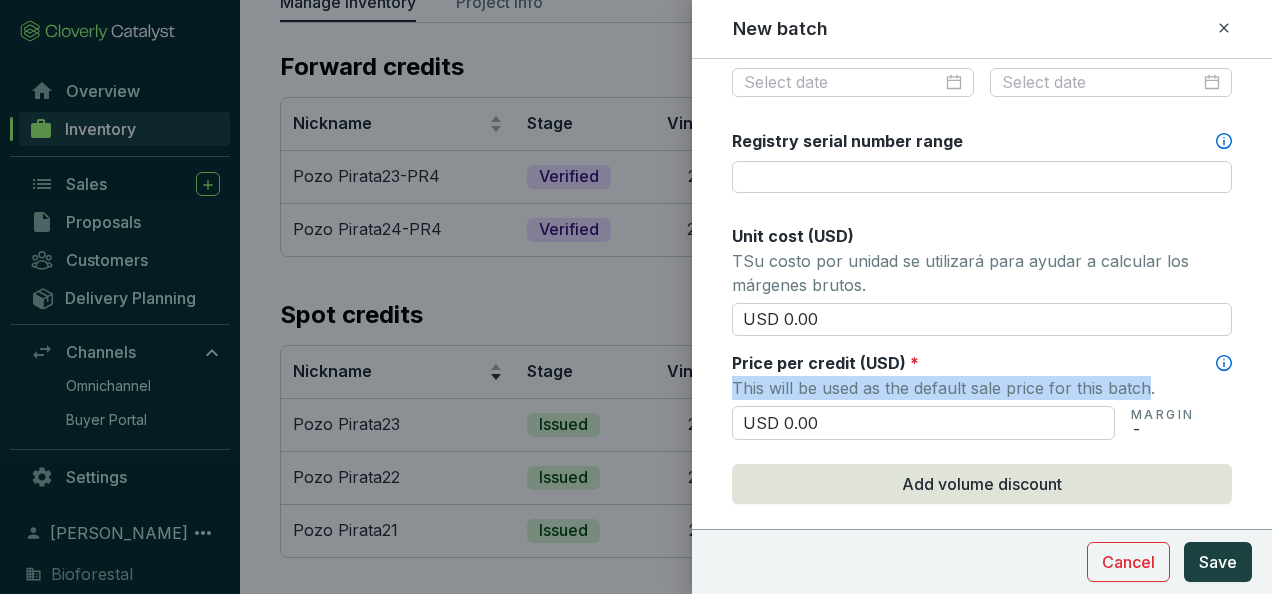 drag, startPoint x: 726, startPoint y: 378, endPoint x: 1144, endPoint y: 378, distance: 418 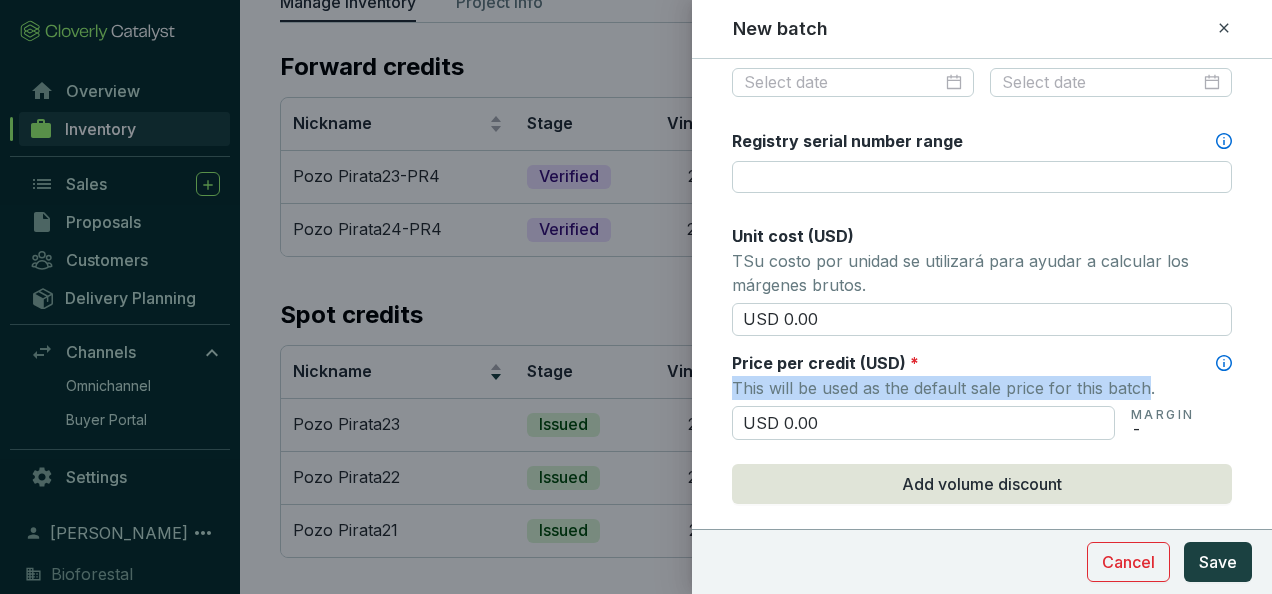 click on "Batch name   * This is the internal name that will be used throughout Catalyst. EPP-nspym Vintage year   * Credit stage   * Issued Number of credits   * Unidades emitidas t Risk Buffer Percentage 0 % Total Buffer -  Total Sellable -  Fecha de emisión   * Crediting period   Start date End date Registry serial number range   Unit cost (USD)   T Su costo por unidad se utilizará para ayudar a calcular los márgenes brutos . USD 0.00 Price per credit (USD)   * This will be used as the default sale price for this batch. USD 0.00 MARGIN - Add volume discount Tags   Tags are used to analyze your inventory across projects and batches.   Tags Notes   Cancel Save" at bounding box center [982, 142] 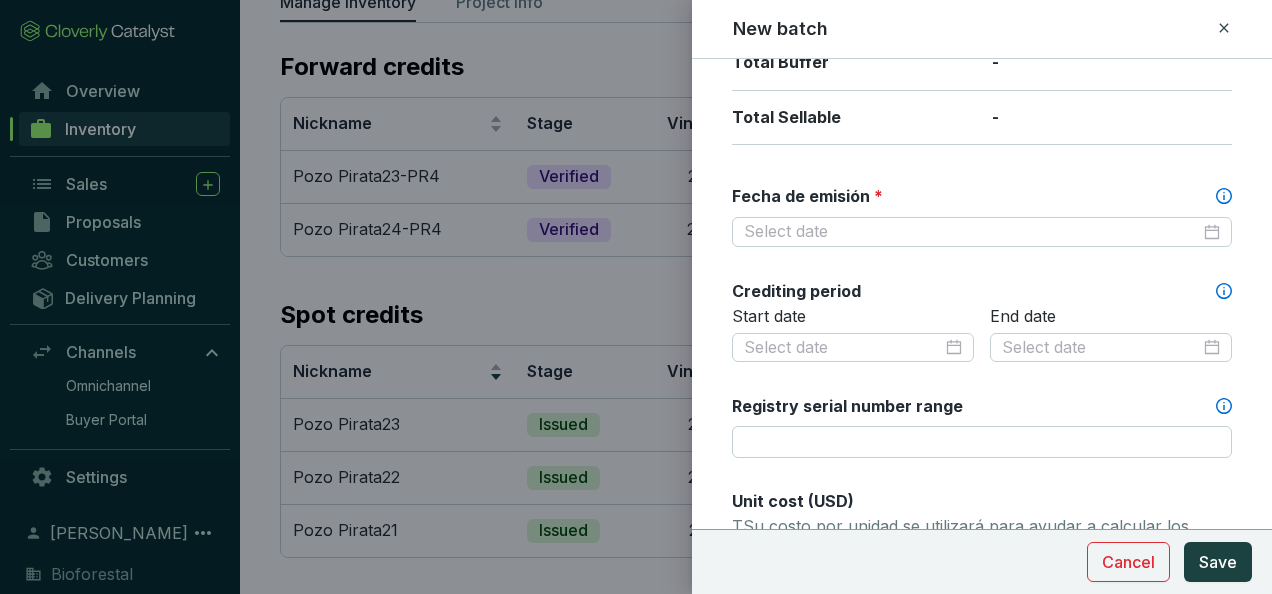 scroll, scrollTop: 379, scrollLeft: 0, axis: vertical 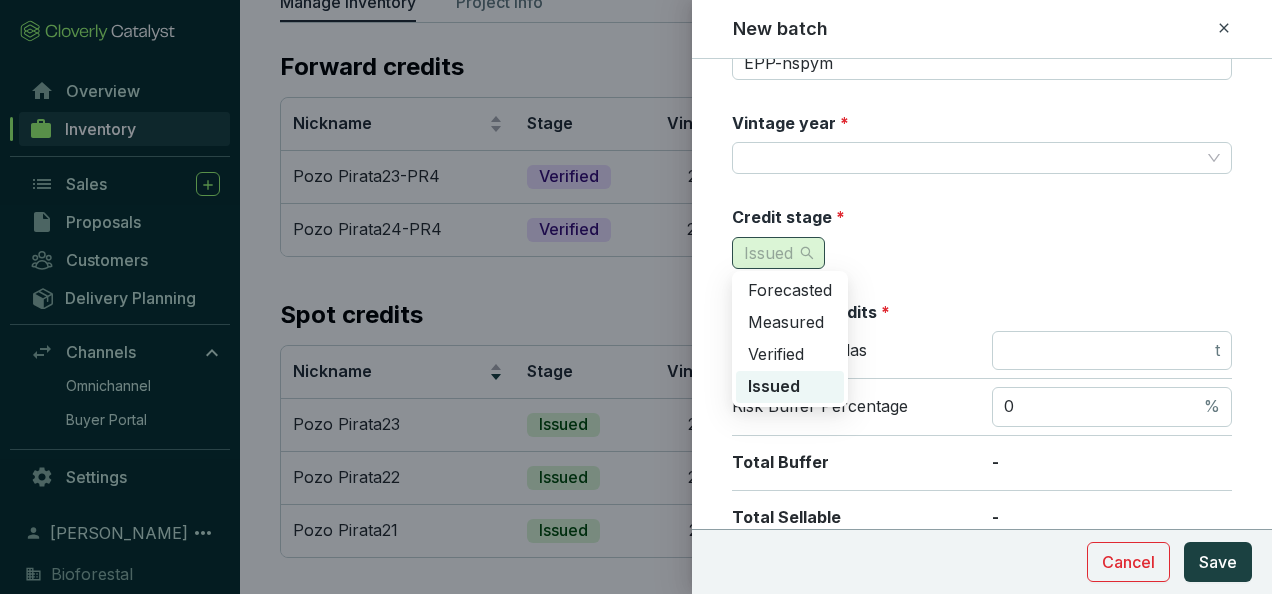 click on "Issued" at bounding box center (778, 253) 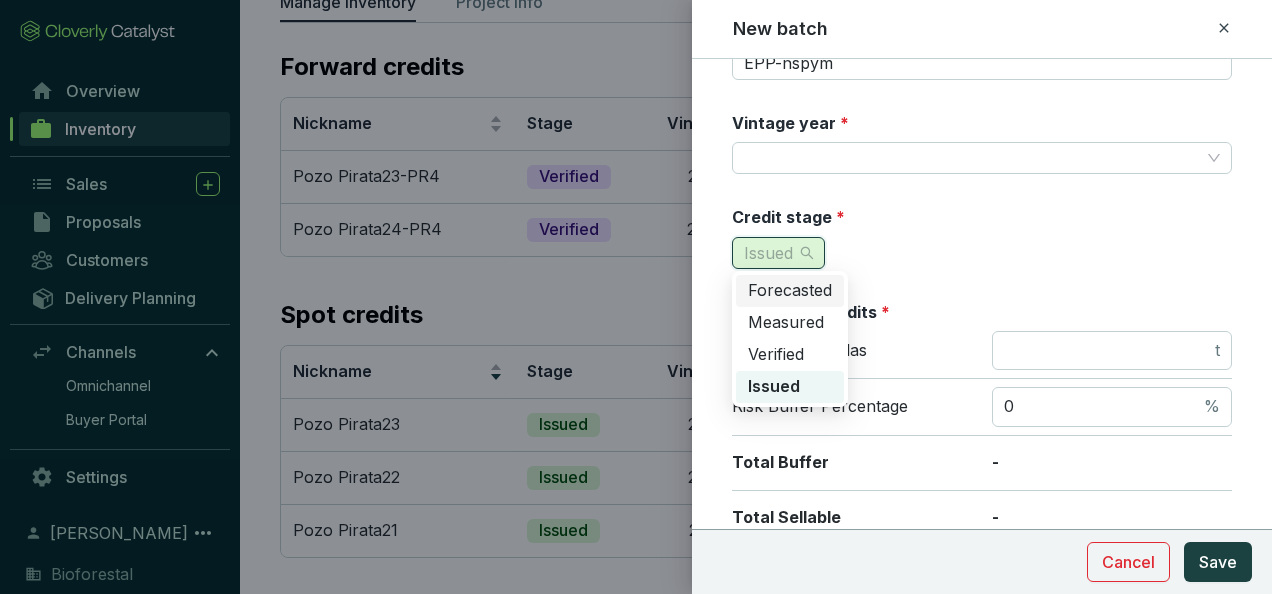 click on "Forecasted" at bounding box center (790, 290) 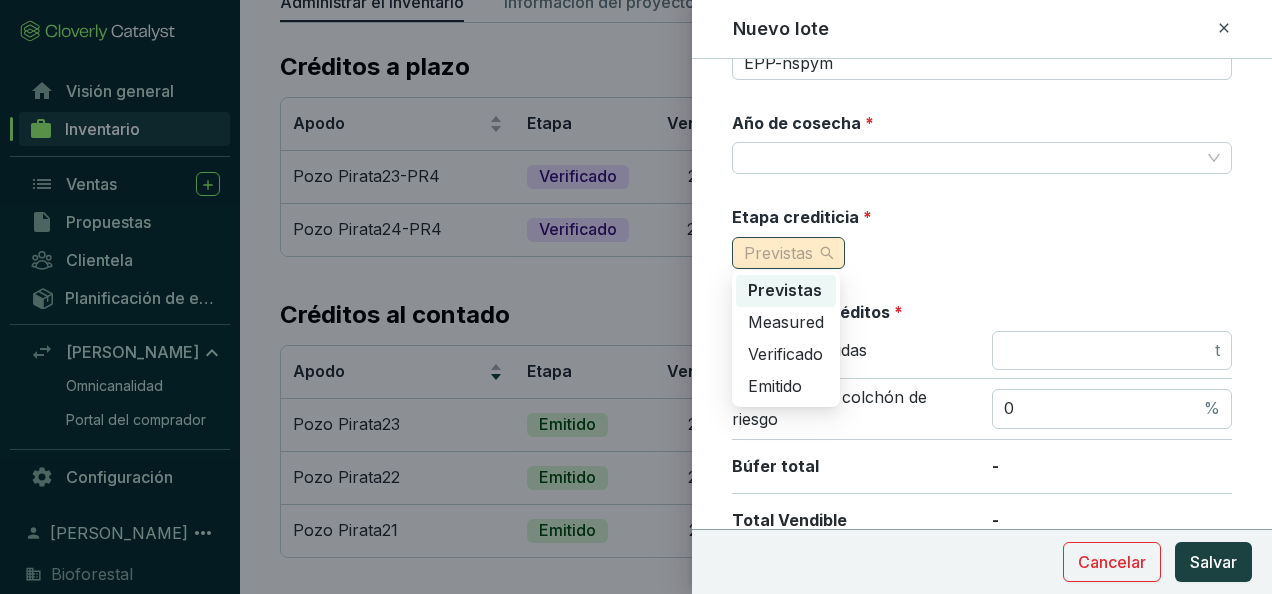 click on "Previstas" at bounding box center (788, 253) 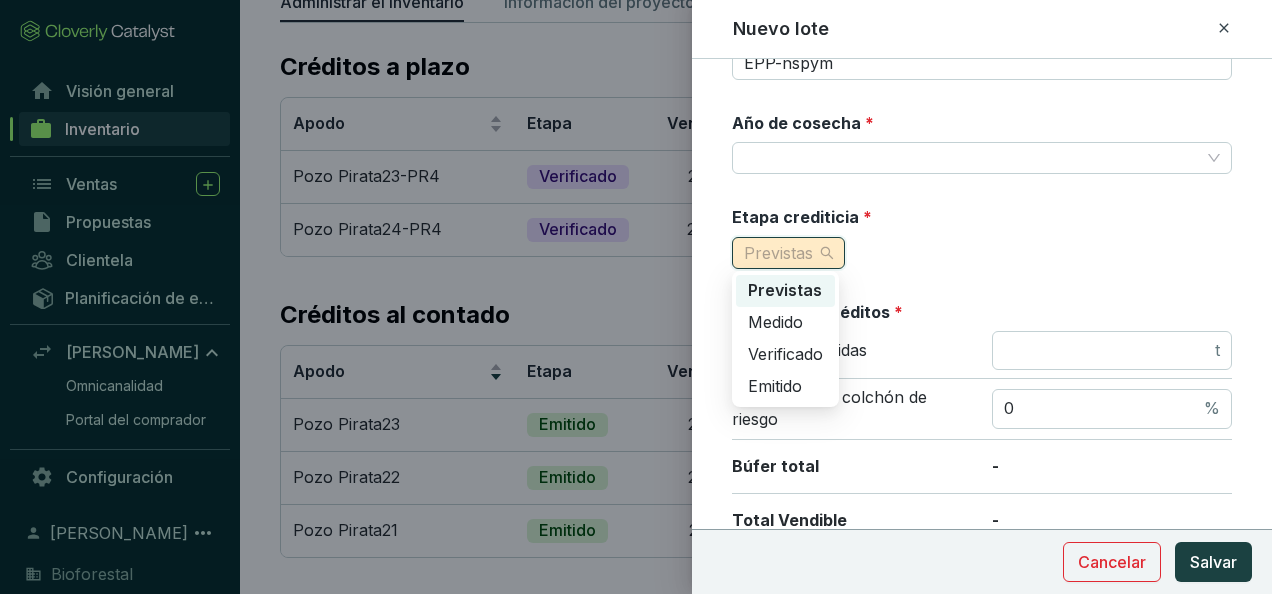 click at bounding box center [636, 297] 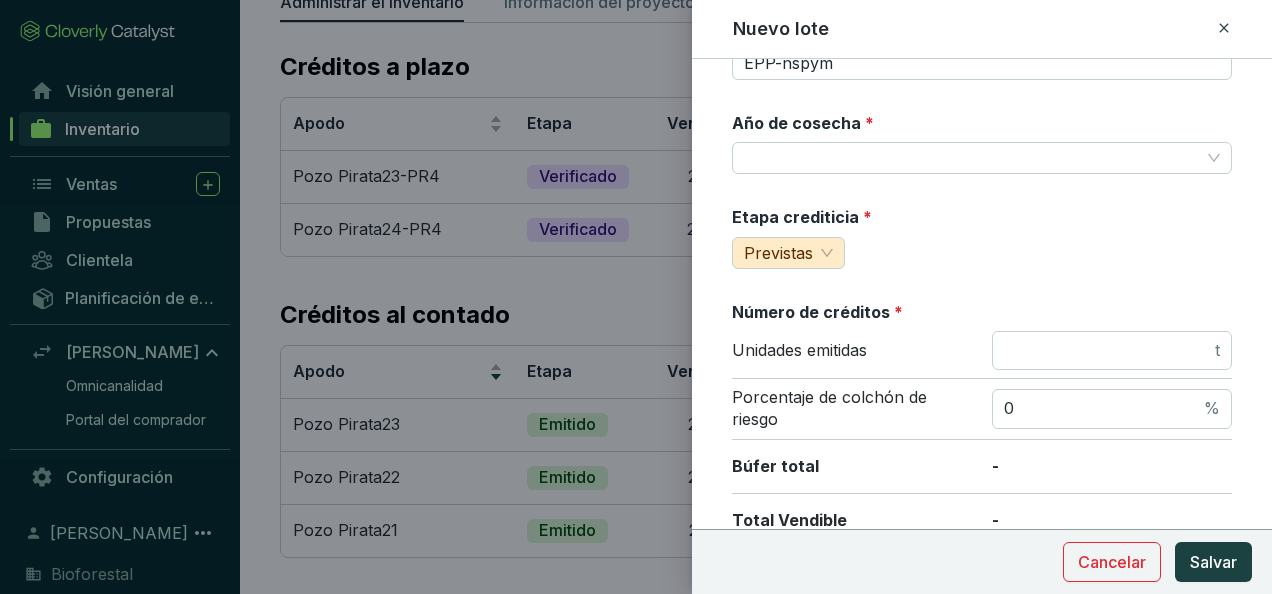 click 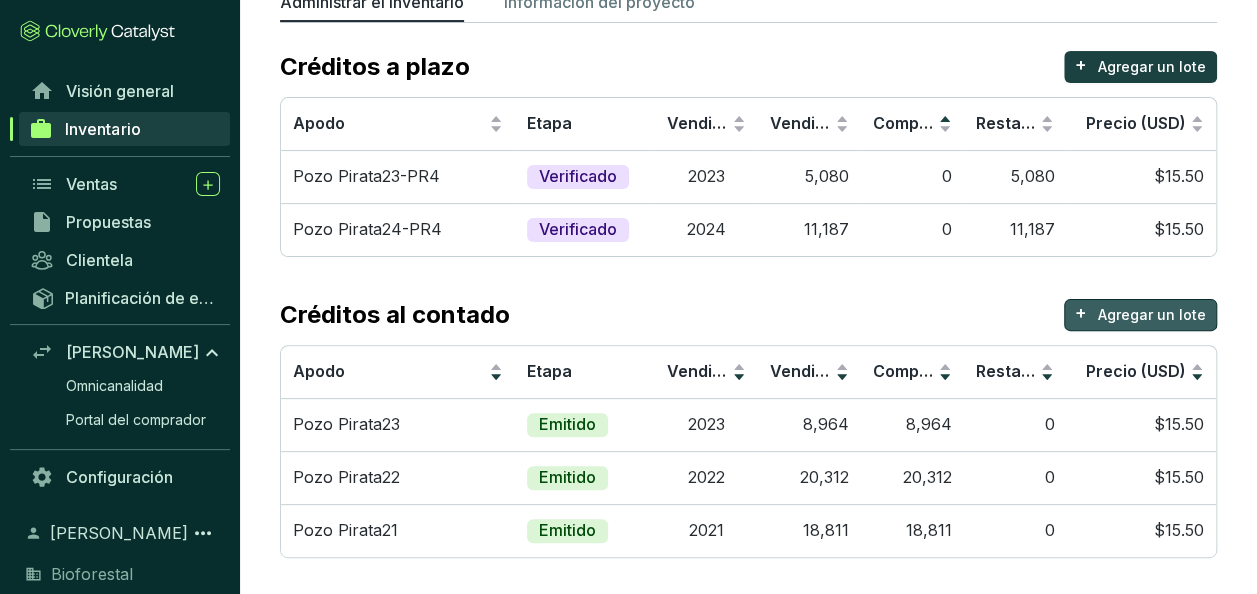 scroll, scrollTop: 0, scrollLeft: 0, axis: both 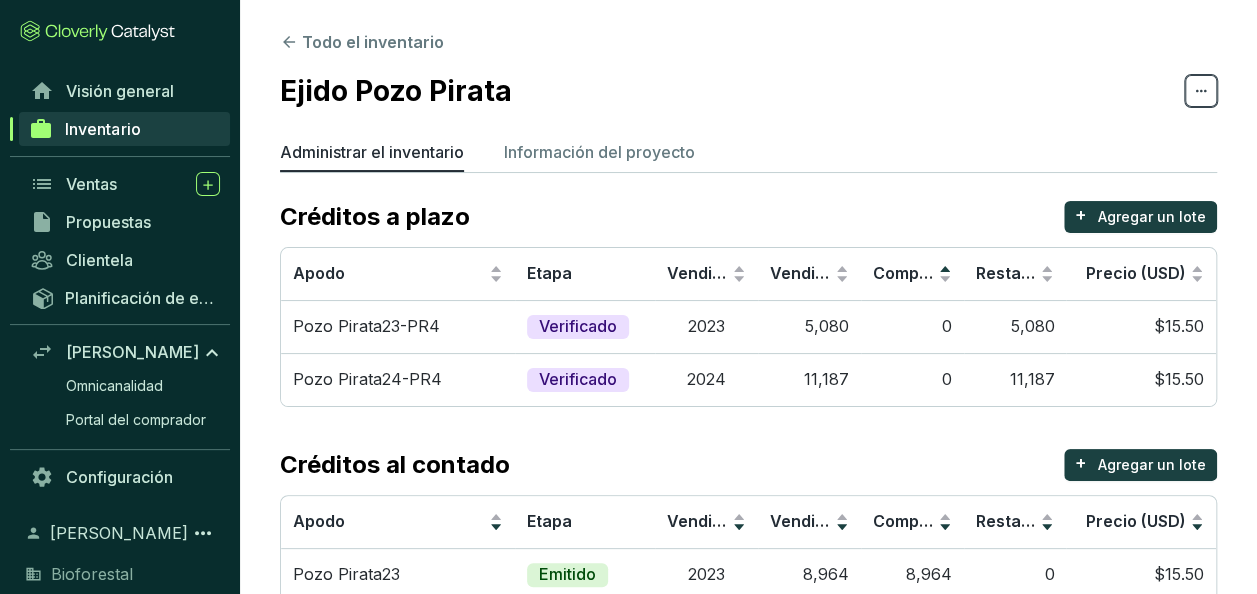 click at bounding box center (1201, 91) 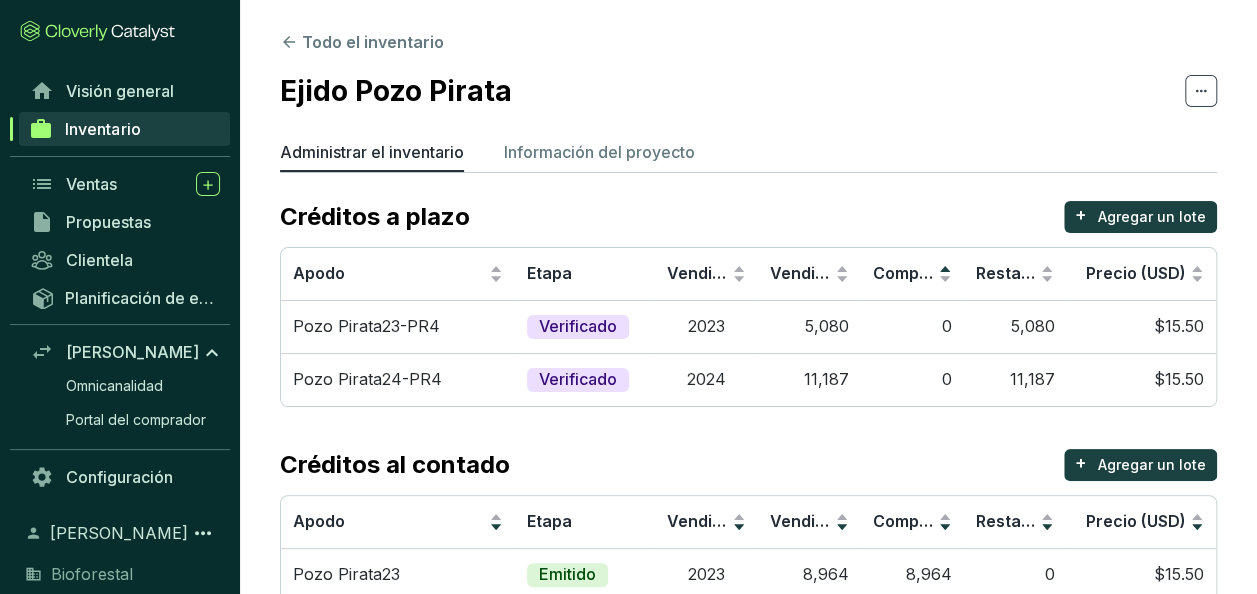 click on "Todo el inventario Ejido Pozo Pirata Administrar el inventario Información del proyecto Créditos a plazo + Agregar un lote Apodo Etapa Vendimia Vendible Comprometido Restante Precio (USD)               Pozo Pirata23-PR4 Verificado 2023 5,080 0 5,080 $15.50 Pozo Pirata24-PR4 Verificado 2024 11,187 0 11,187 $15.50 Créditos al contado + Agregar un lote Apodo Etapa Vendimia Vendible Comprometido Restante Precio (USD)               Pozo Pirata23 Emitido 2023 8,964 8,964 0 $15.50 Pozo Pirata22 Emitido 2022 20,312 20,312 0 $15.50 Pozo Pirata21 Emitido 2021 18,811 18,811 0 $15.50" at bounding box center [748, 374] 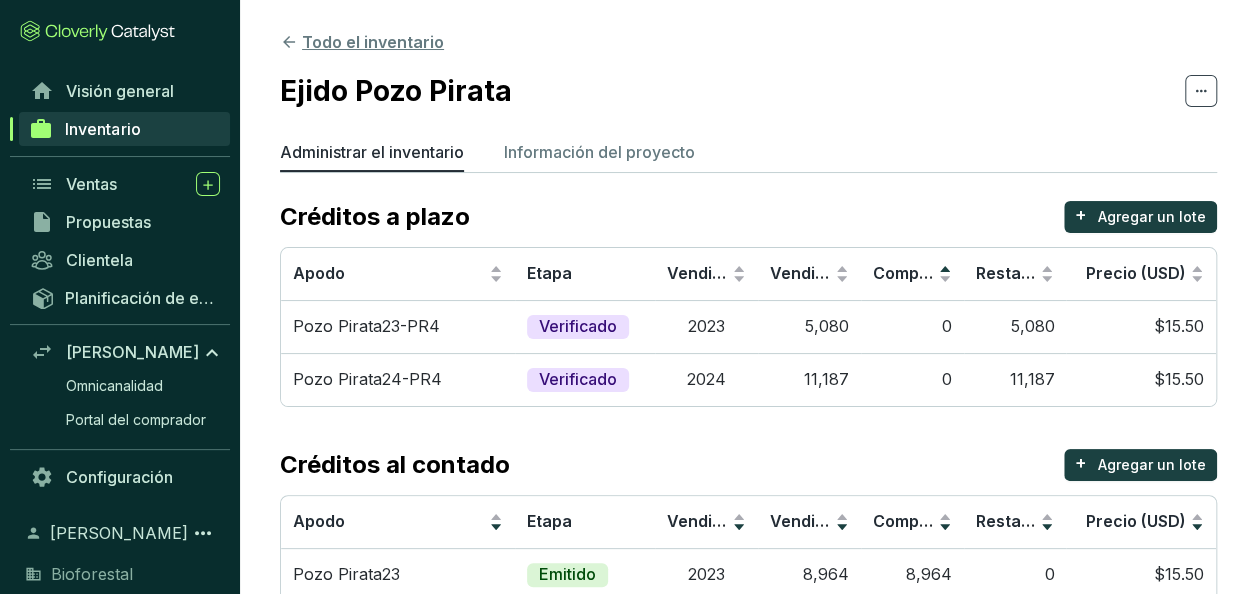 click 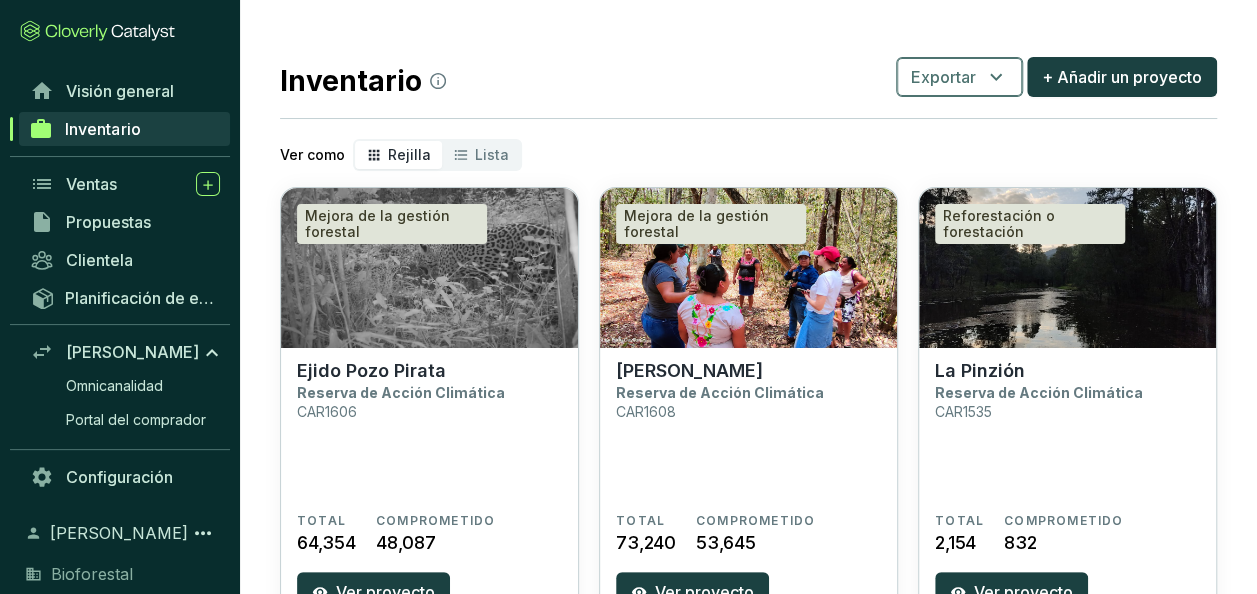 click 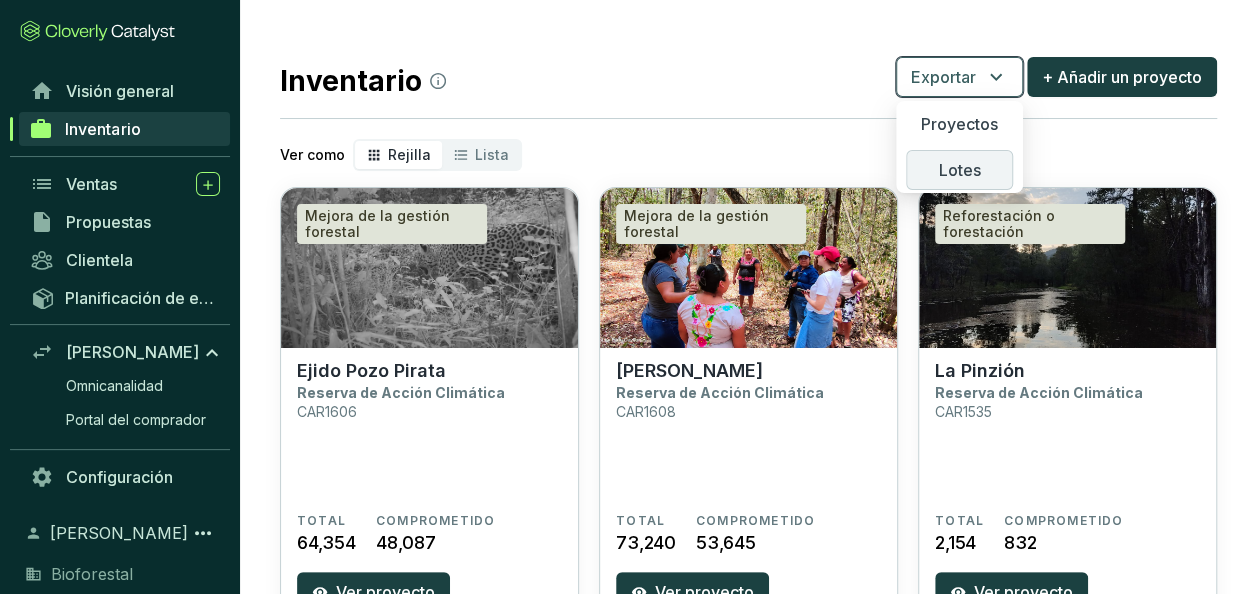 click on "Lotes" at bounding box center [960, 170] 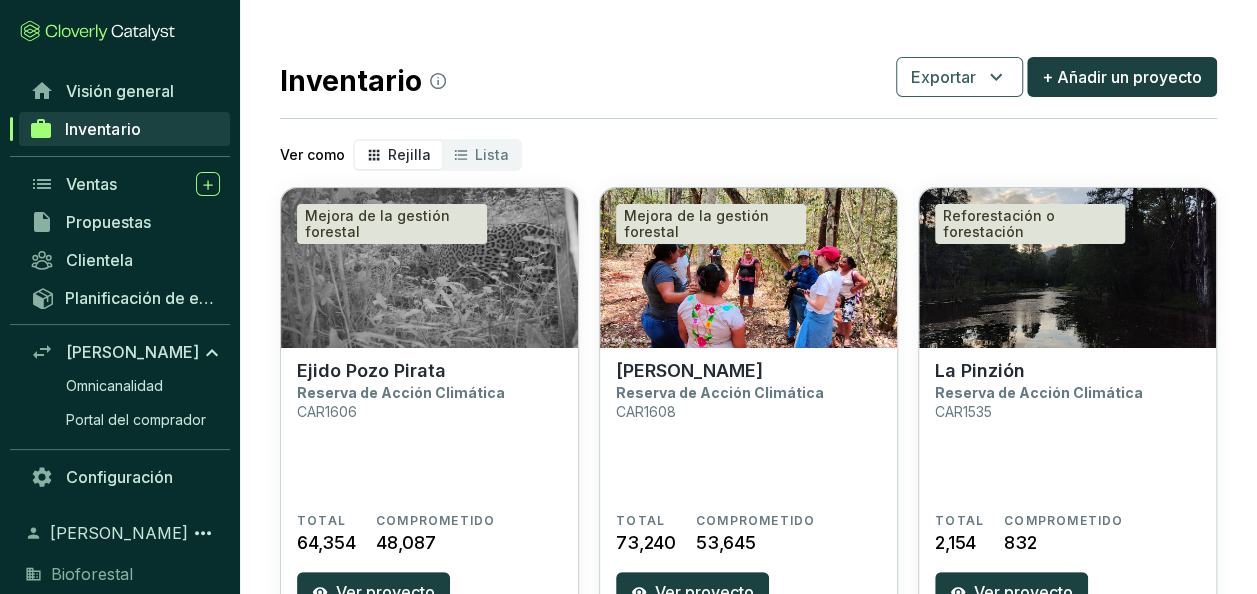 click on "Inventario Exportar + Añadir un proyecto" at bounding box center (748, 77) 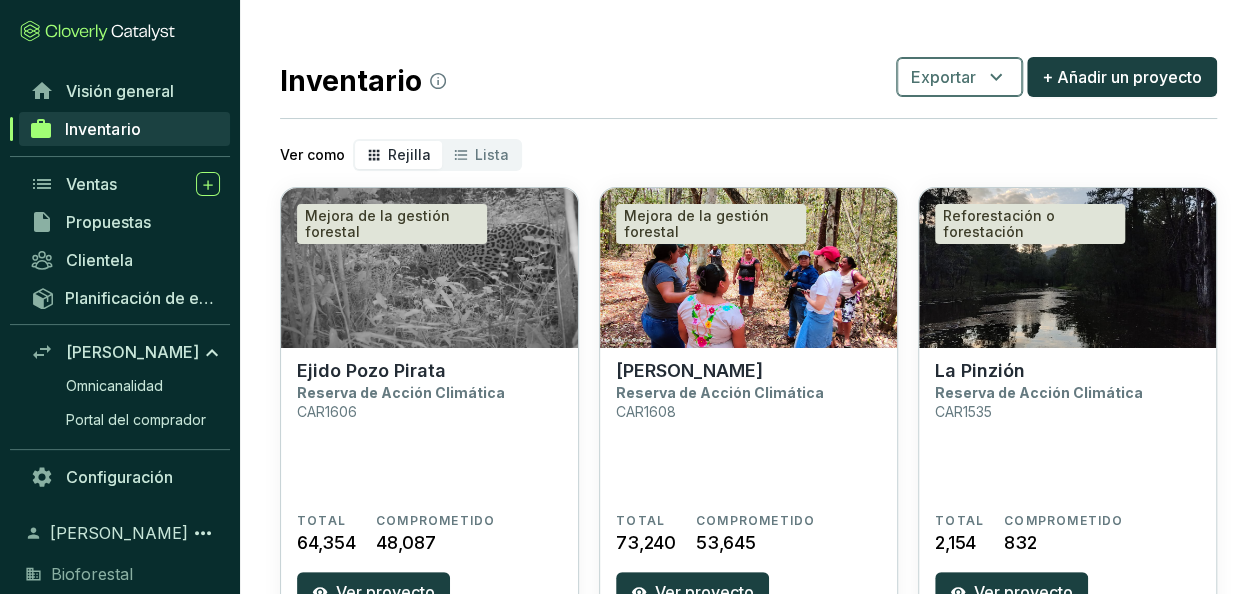 click 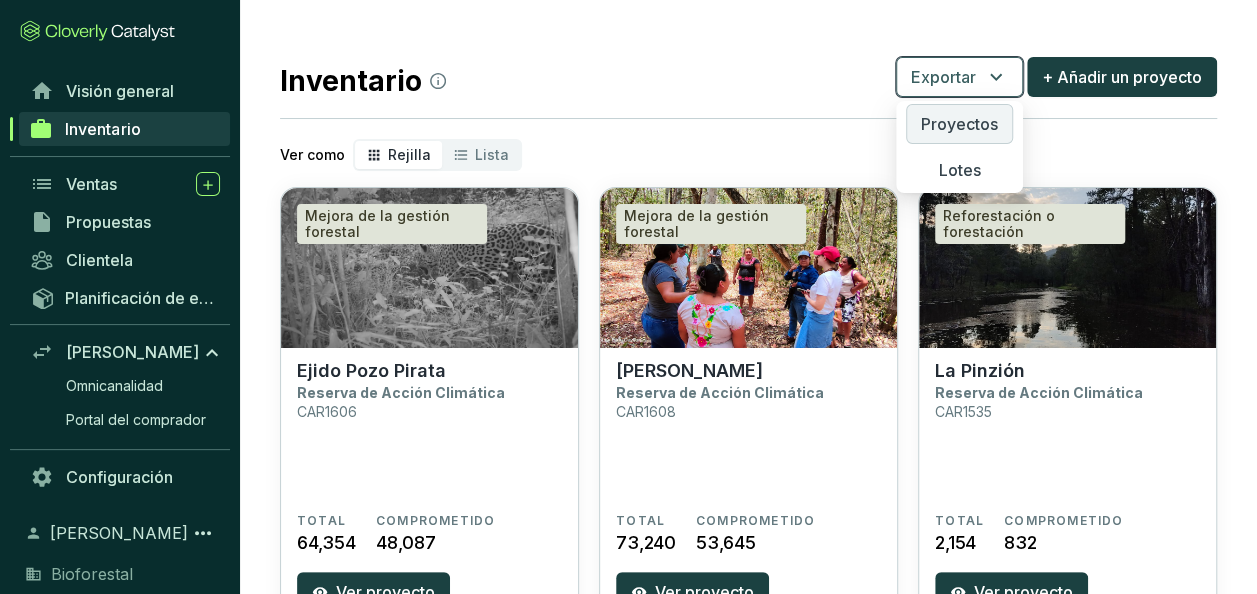 click on "Proyectos" at bounding box center [959, 124] 